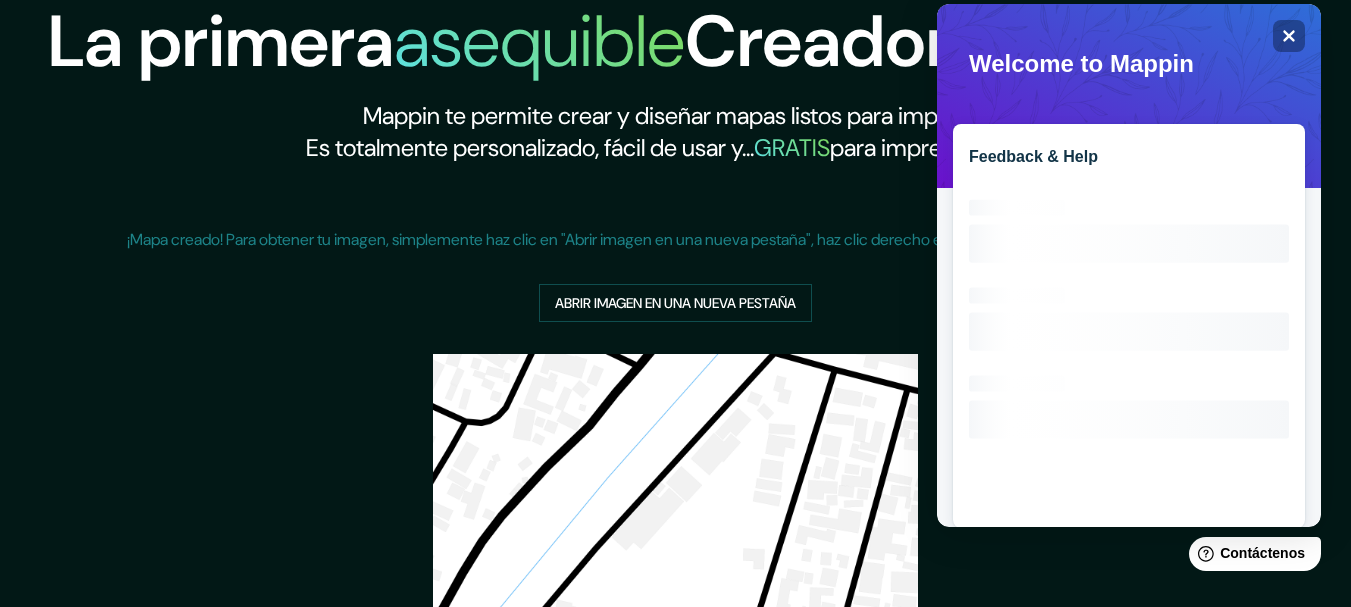 scroll, scrollTop: 0, scrollLeft: 0, axis: both 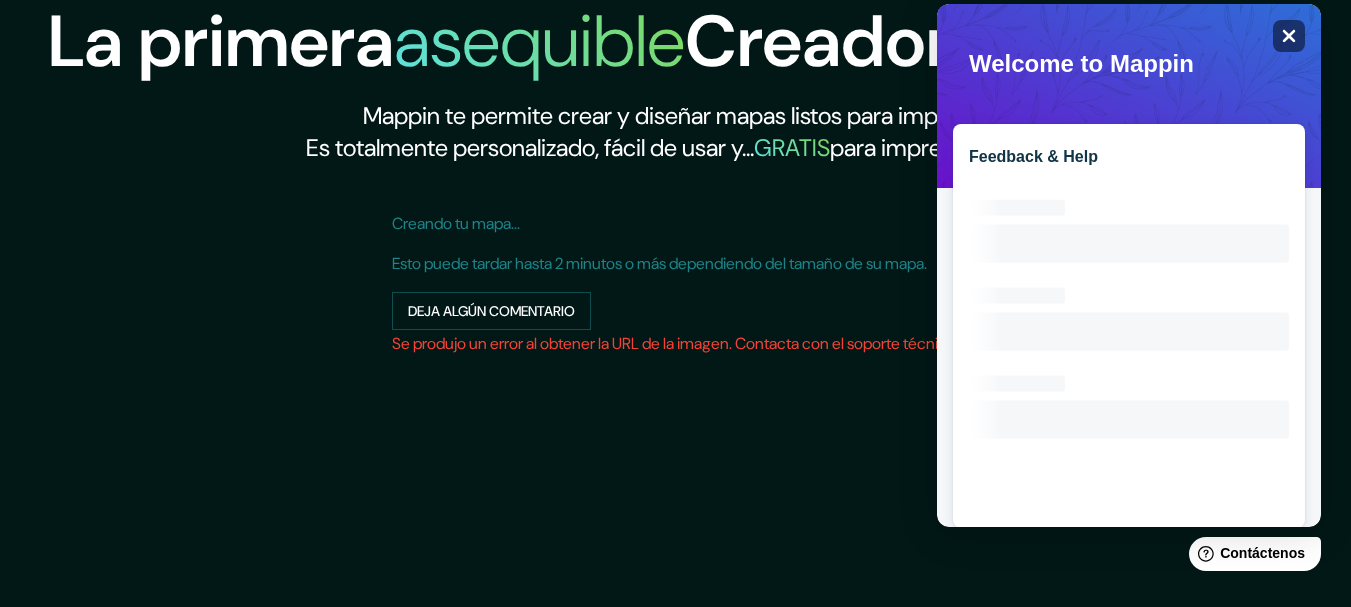 click on "Close" at bounding box center (1289, 36) 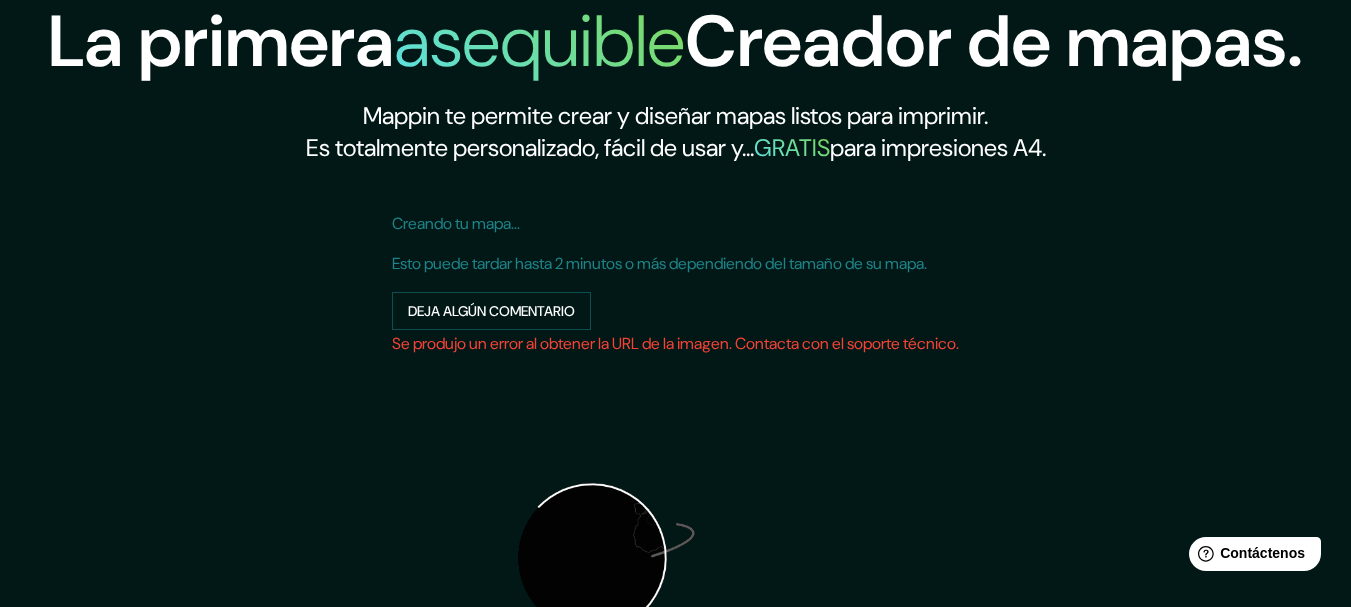 click on "La primera asequible Creador de mapas. Mappin te permite crear y diseñar mapas listos para imprimir.  Es totalmente personalizado, fácil de usar y... GRATIS para impresiones A4. Creando tu mapa... Esto puede tardar hasta 2 minutos o más dependiendo del tamaño de su mapa. Deja algún comentario Se produjo un error al obtener la URL de la imagen. Contacta con el soporte técnico. Si tiene algún problema al descargar su imagen, comuníquese con  [EMAIL_ADDRESS][DOMAIN_NAME]  .   Ir a la página de inicio" at bounding box center [675, 476] 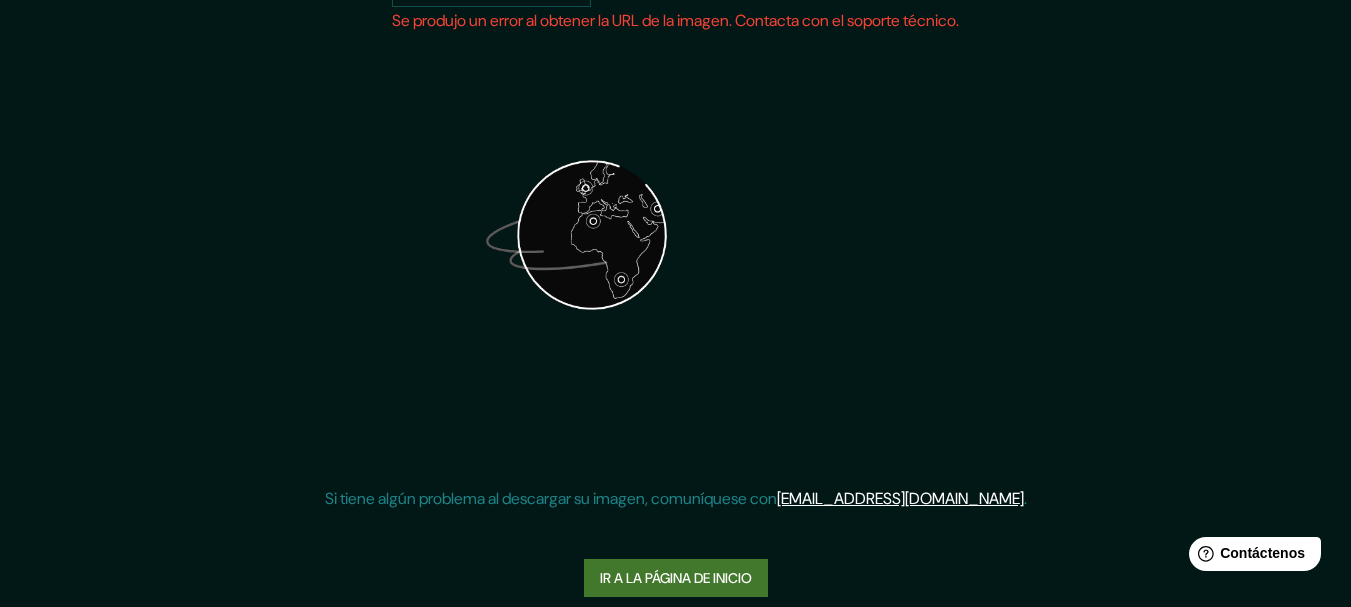 scroll, scrollTop: 344, scrollLeft: 0, axis: vertical 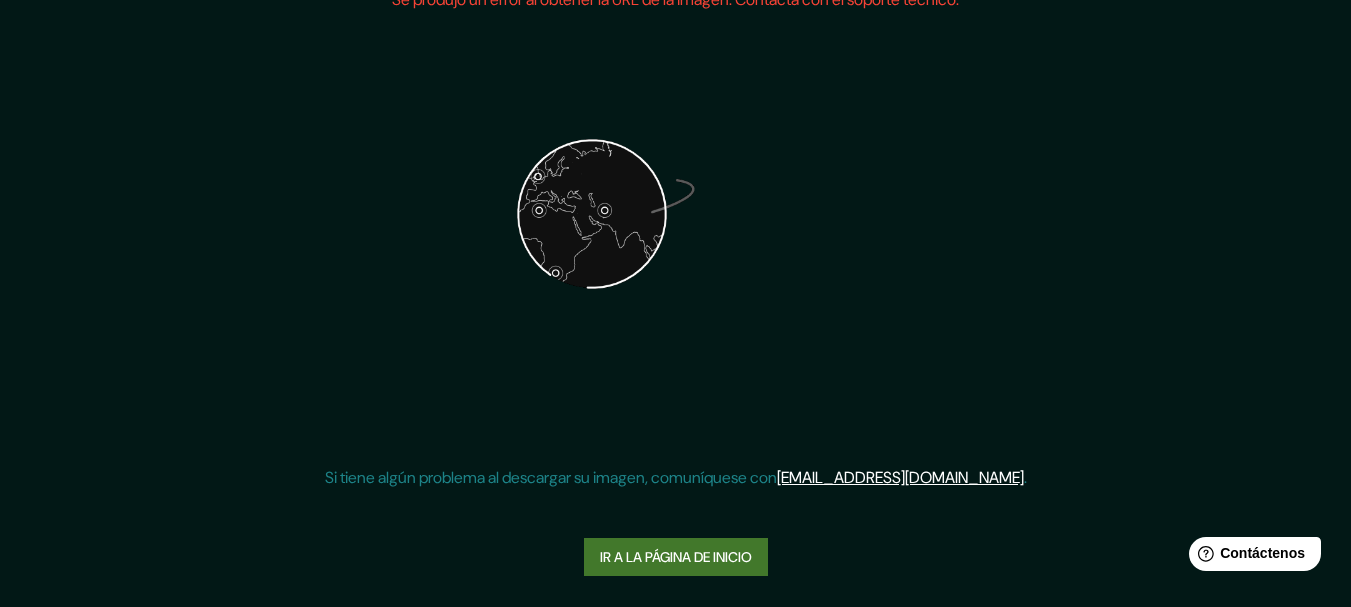 click on "Ir a la página de inicio" at bounding box center [676, 557] 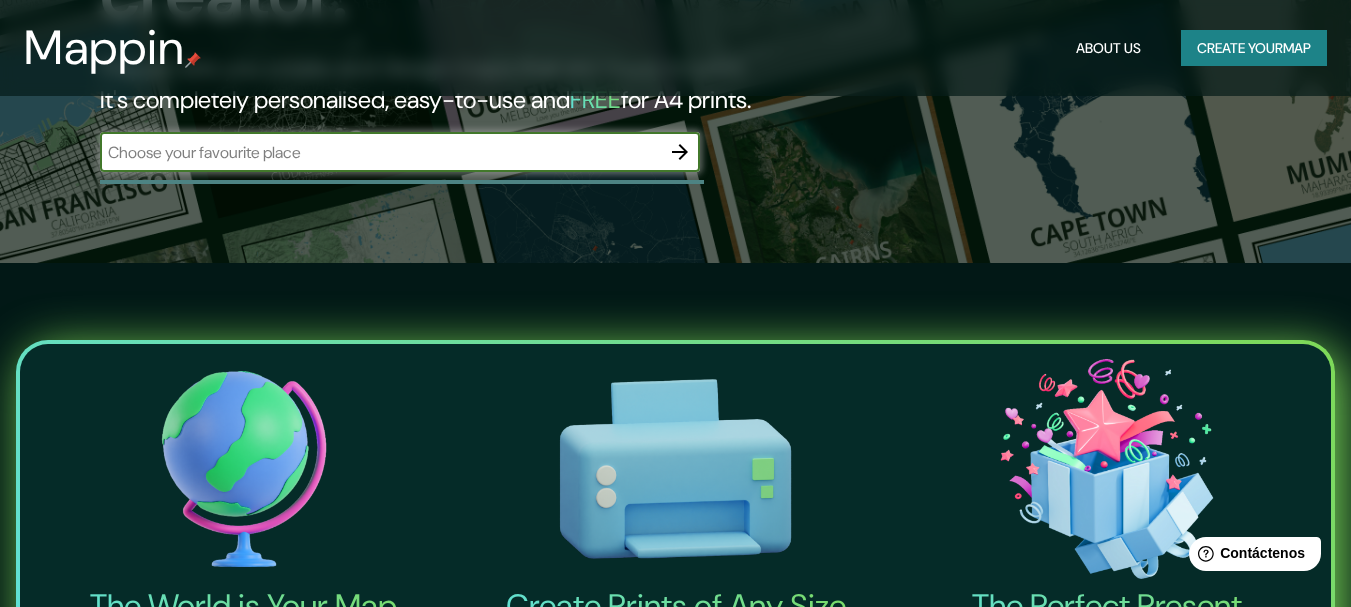 scroll, scrollTop: 25, scrollLeft: 0, axis: vertical 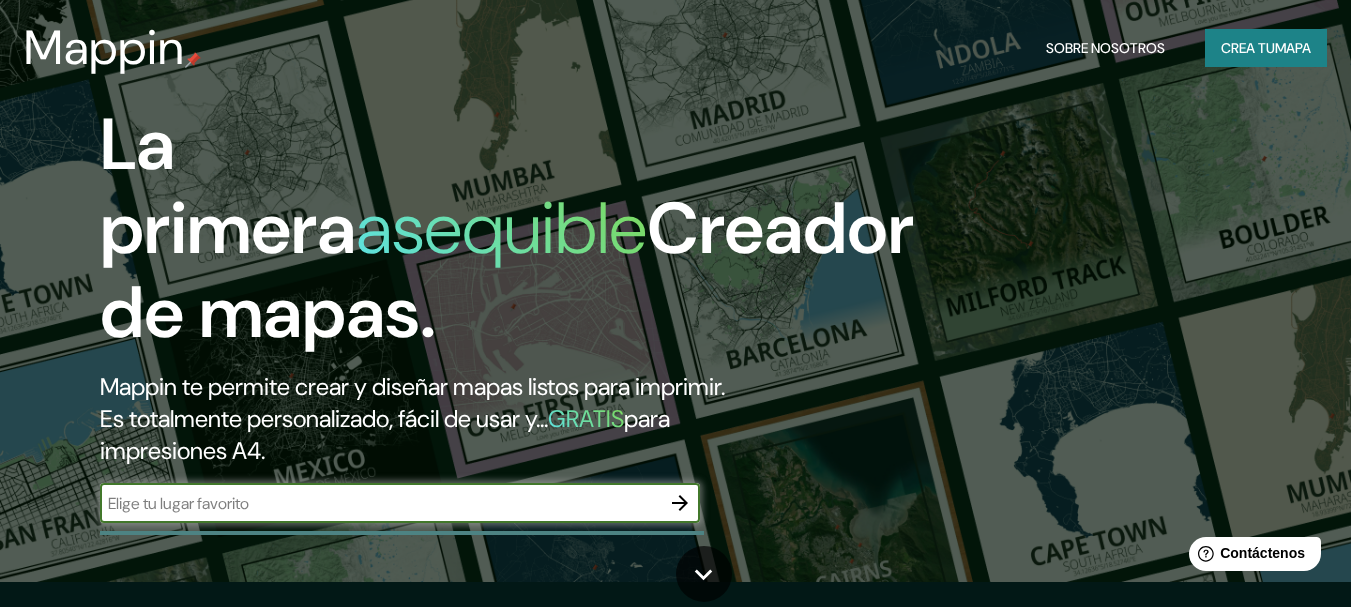 click at bounding box center (380, 503) 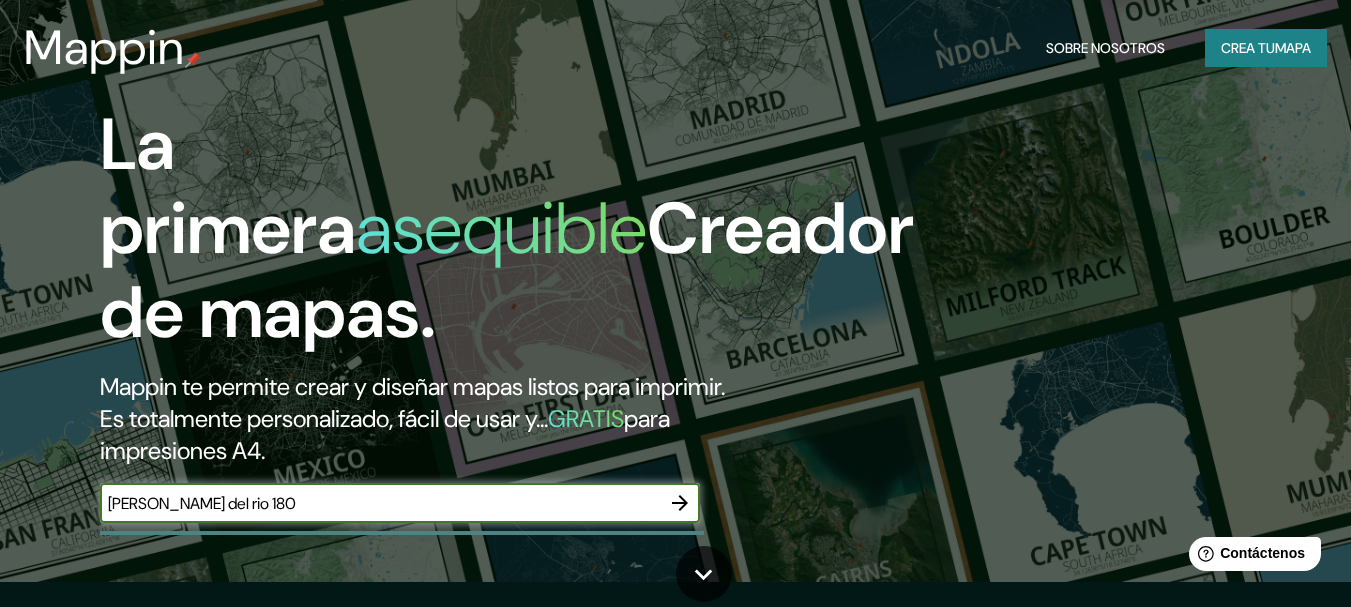 type on "[PERSON_NAME] del rio 180" 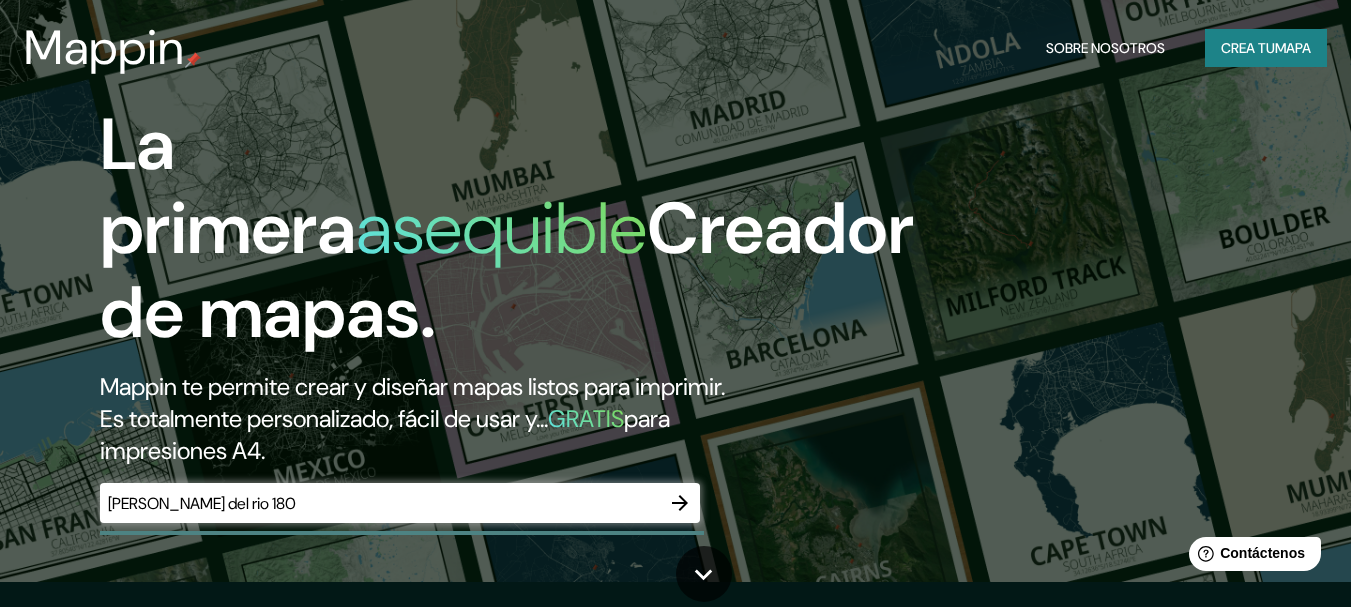 drag, startPoint x: 466, startPoint y: 170, endPoint x: 273, endPoint y: 545, distance: 421.7511 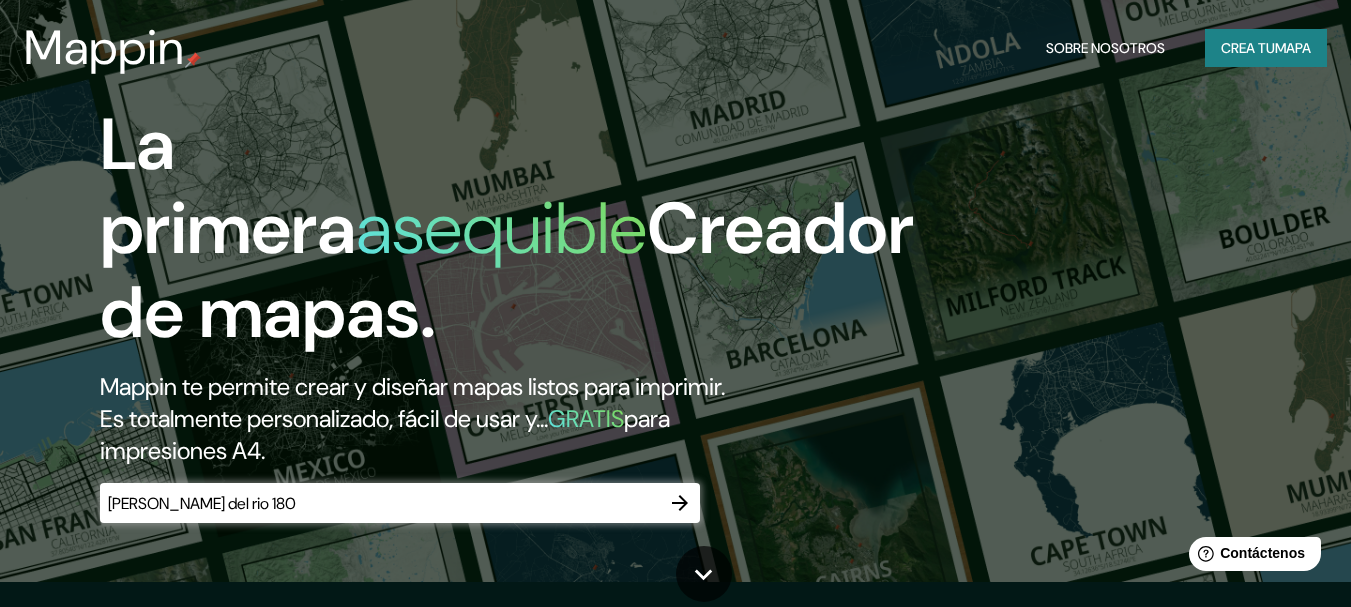 click on "[PERSON_NAME] del rio 180" at bounding box center [380, 503] 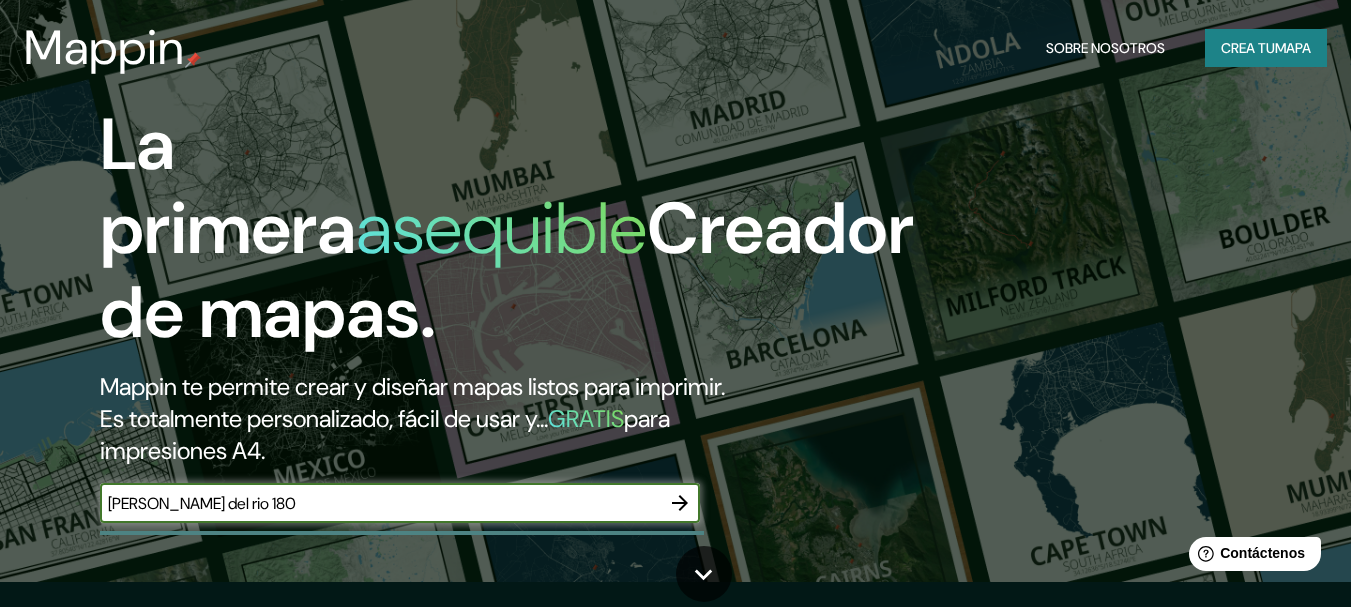 click 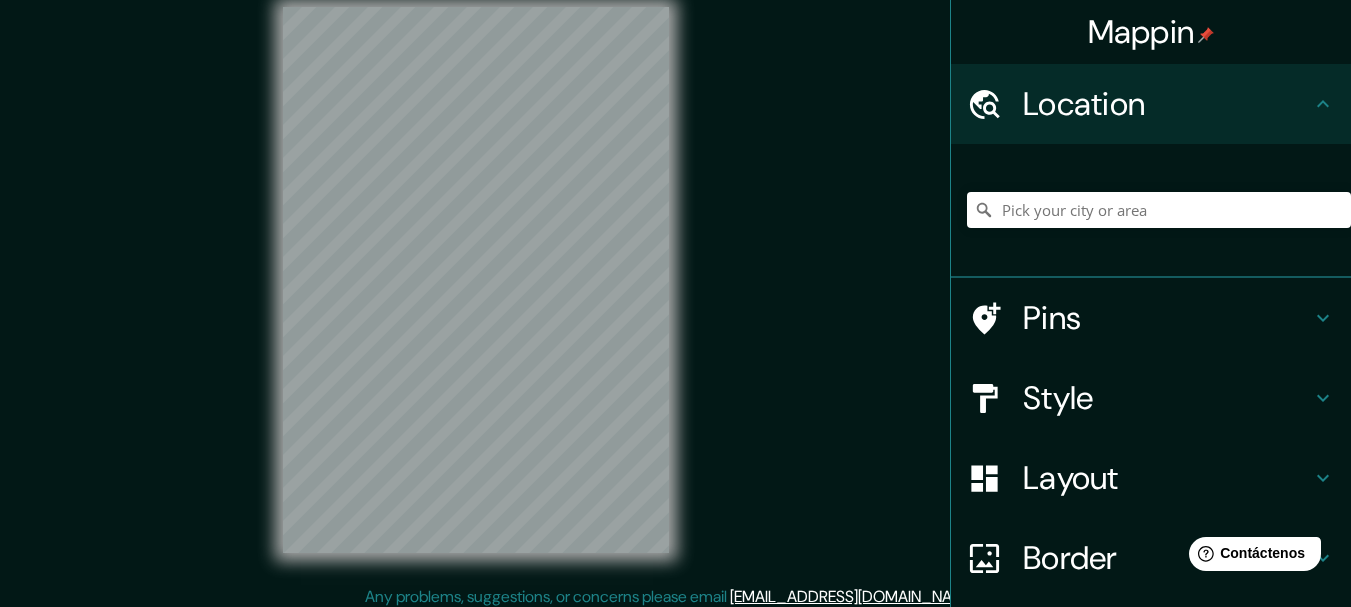 scroll, scrollTop: 0, scrollLeft: 0, axis: both 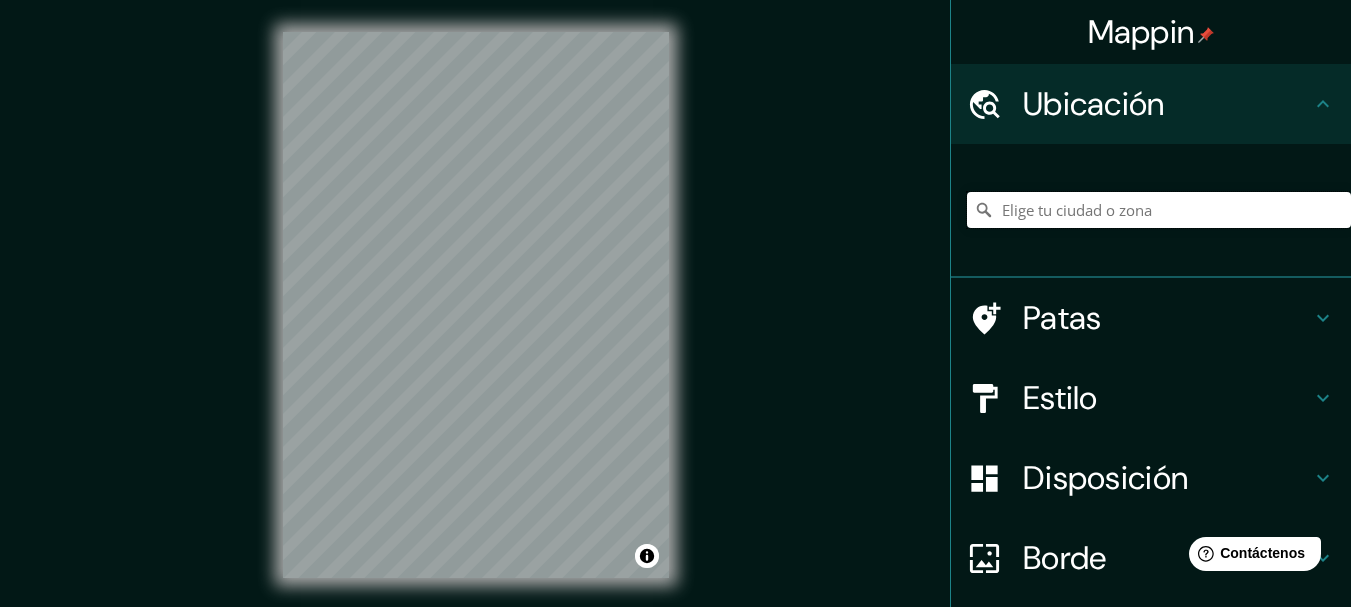 click at bounding box center (1159, 210) 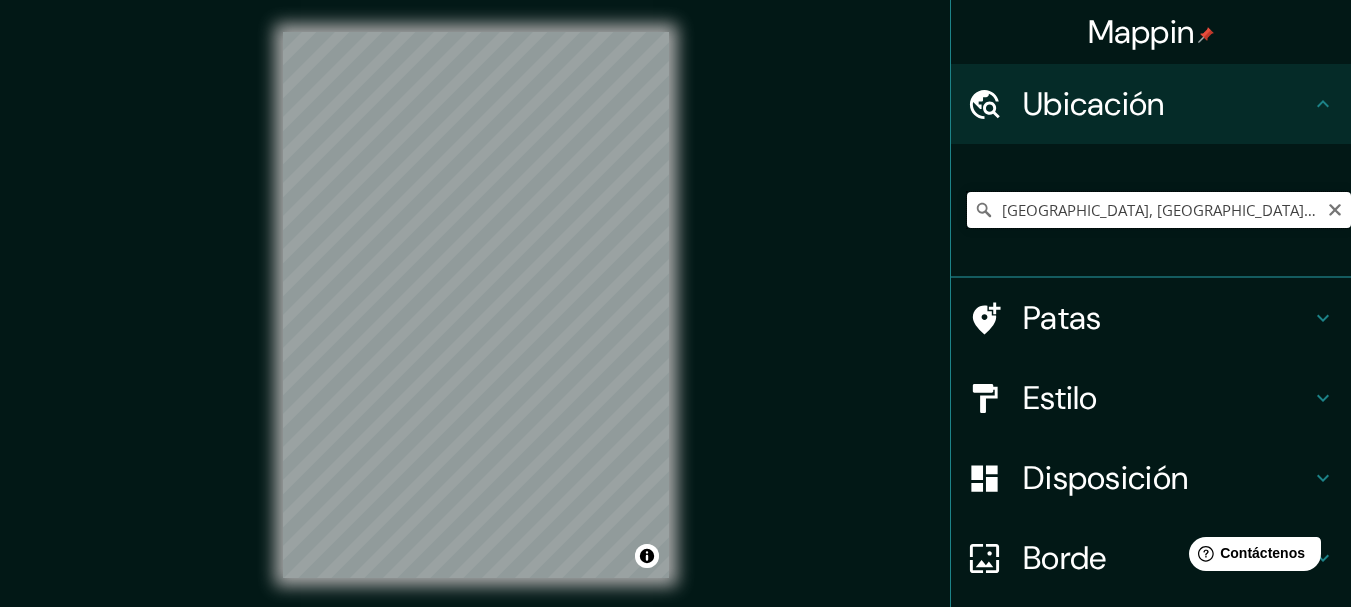 click on "[GEOGRAPHIC_DATA], [GEOGRAPHIC_DATA], [GEOGRAPHIC_DATA]" at bounding box center (1159, 210) 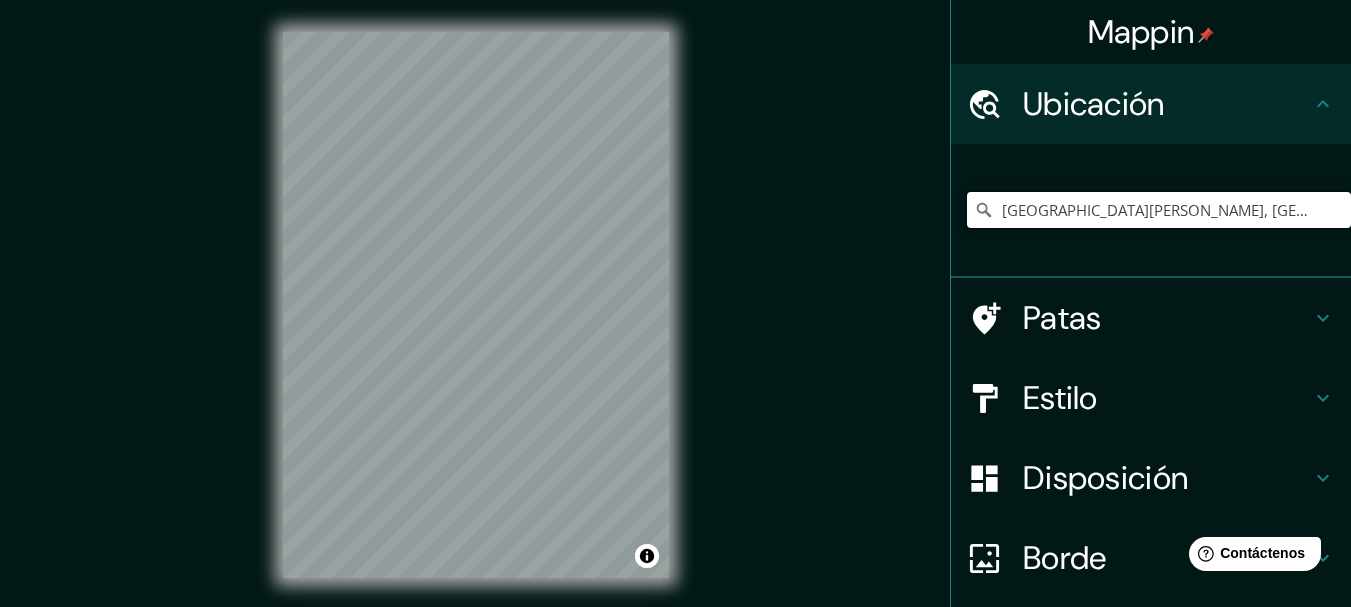 type on "[GEOGRAPHIC_DATA][PERSON_NAME], [GEOGRAPHIC_DATA], [GEOGRAPHIC_DATA], [GEOGRAPHIC_DATA]" 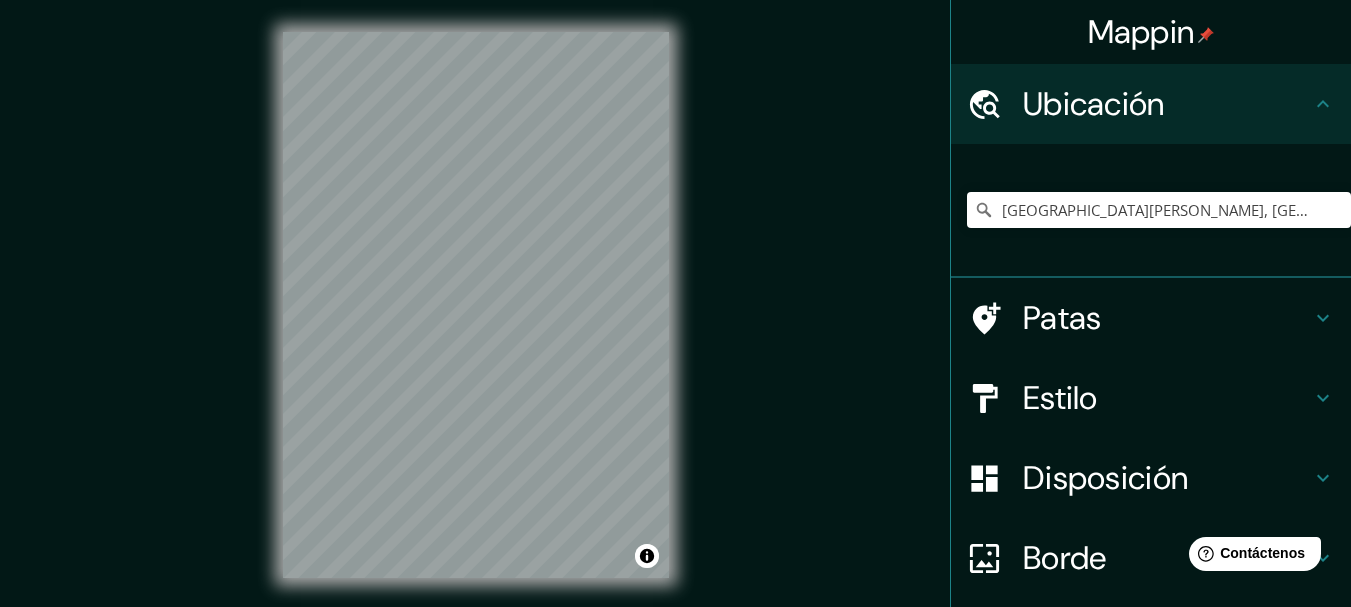 click on "Estilo" at bounding box center [1060, 398] 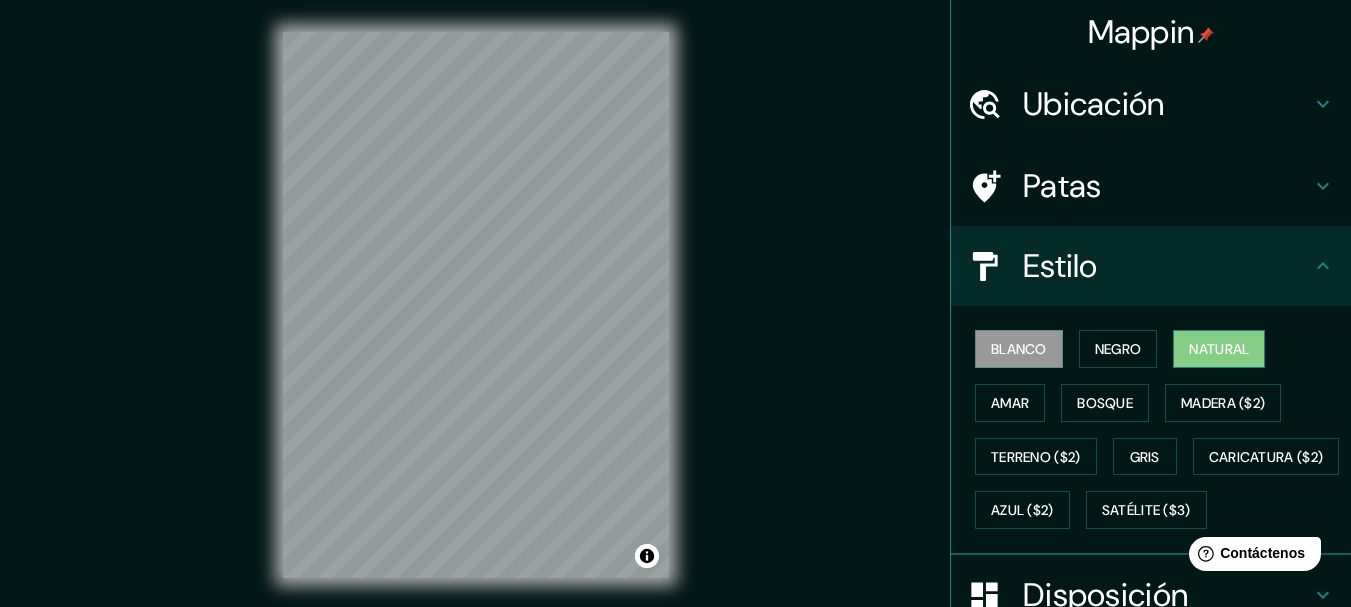 click on "Natural" at bounding box center (1219, 349) 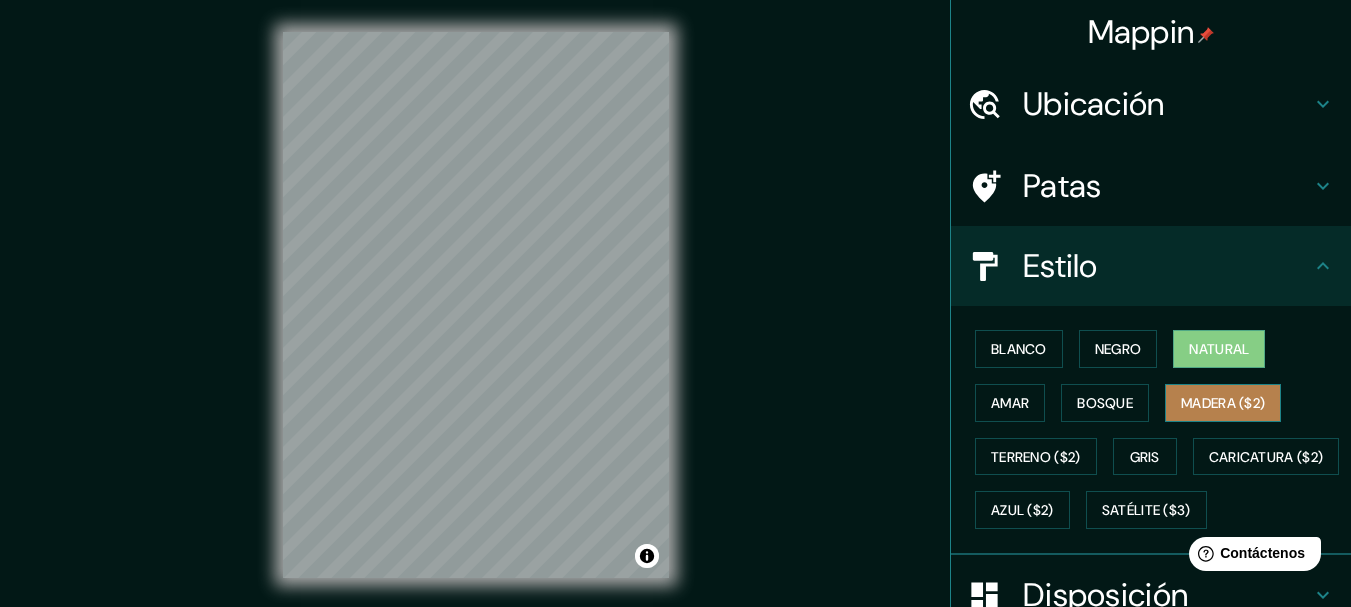 click on "Madera ($2)" at bounding box center [1223, 403] 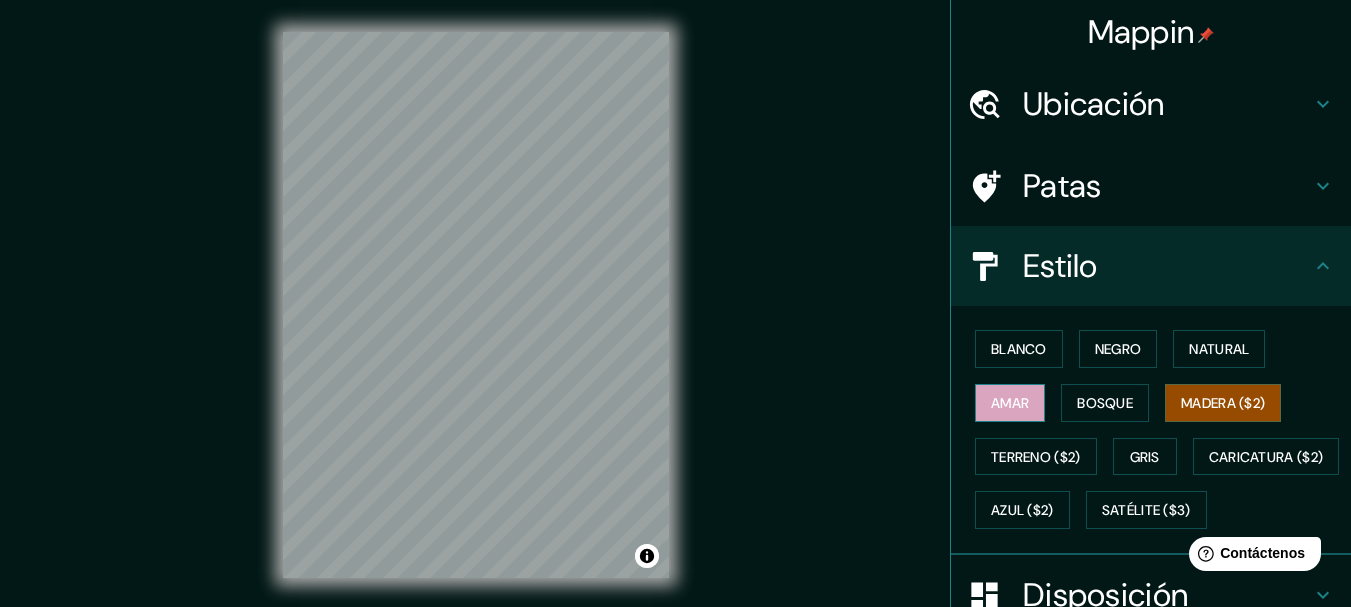 click on "Amar" at bounding box center (1010, 403) 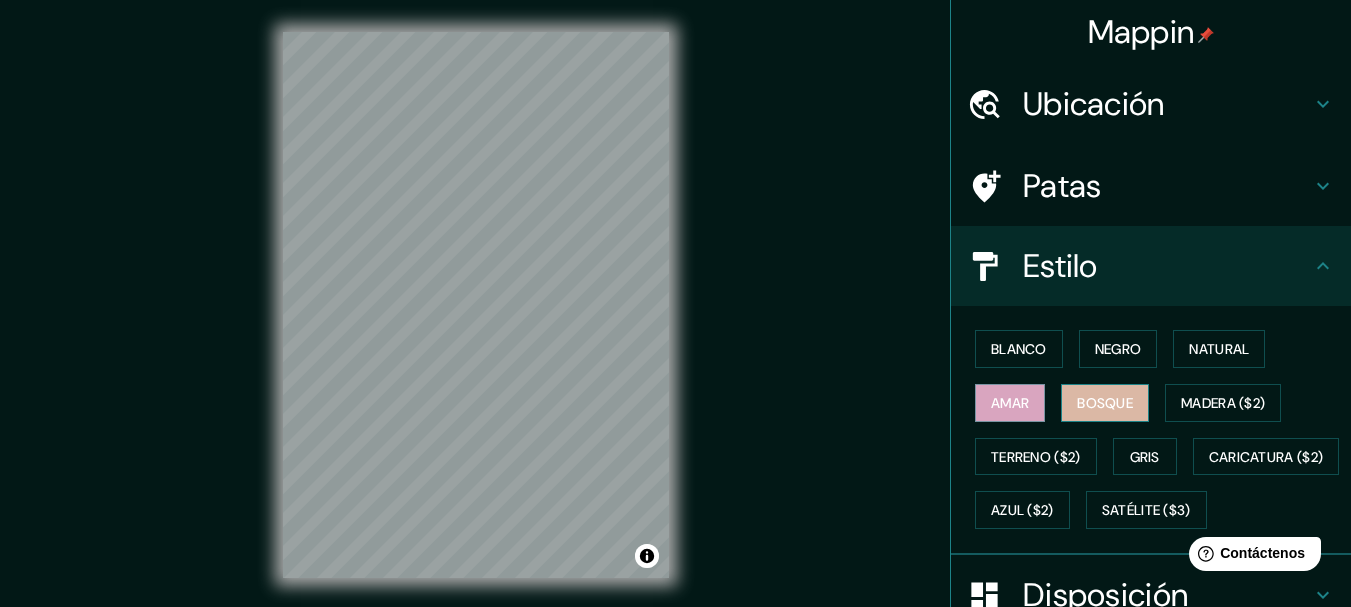 click on "Bosque" at bounding box center (1105, 403) 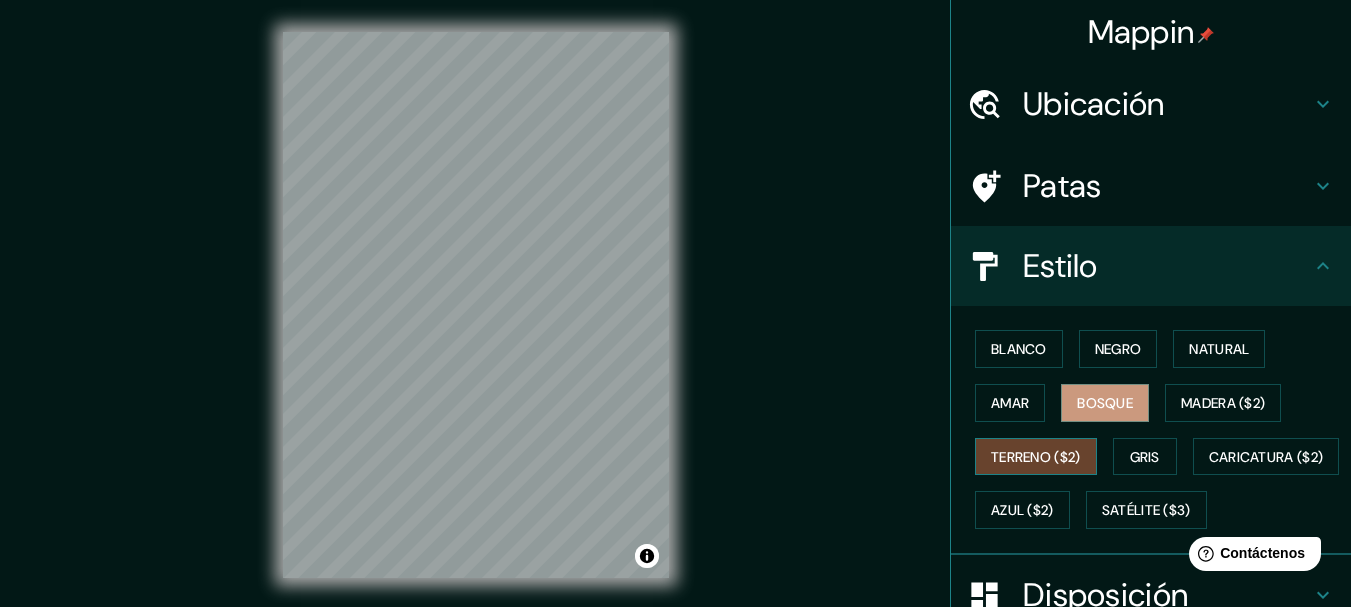 click on "Terreno ($2)" at bounding box center (1036, 457) 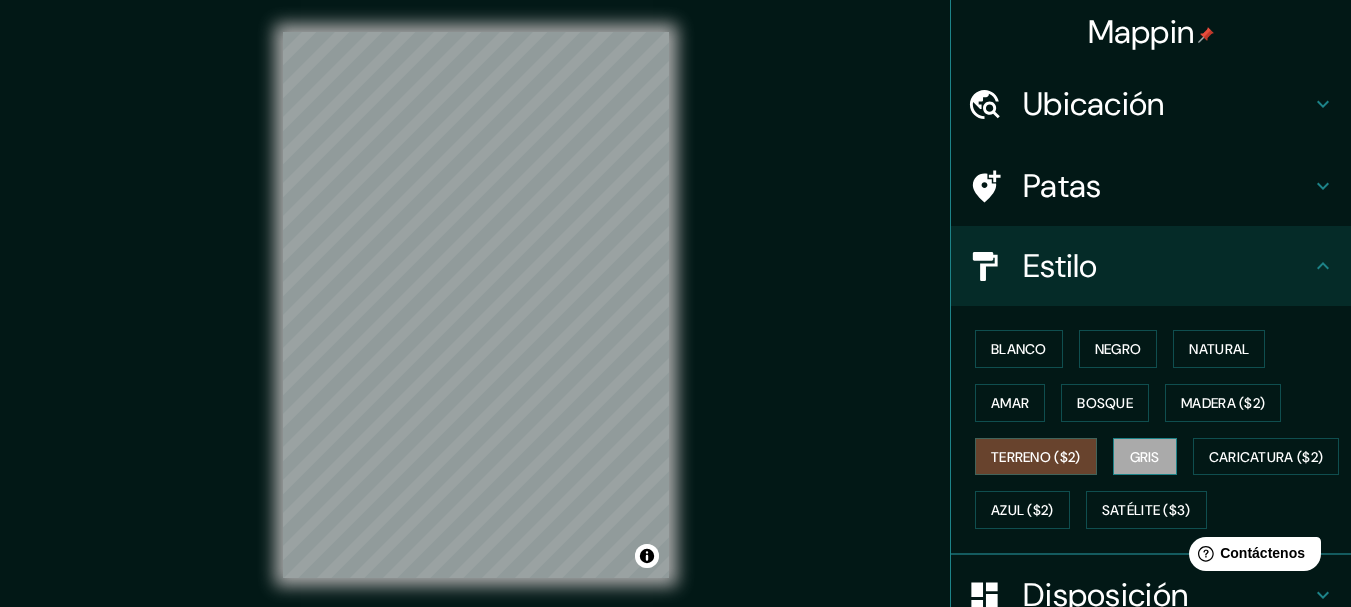 click on "Gris" at bounding box center [1145, 457] 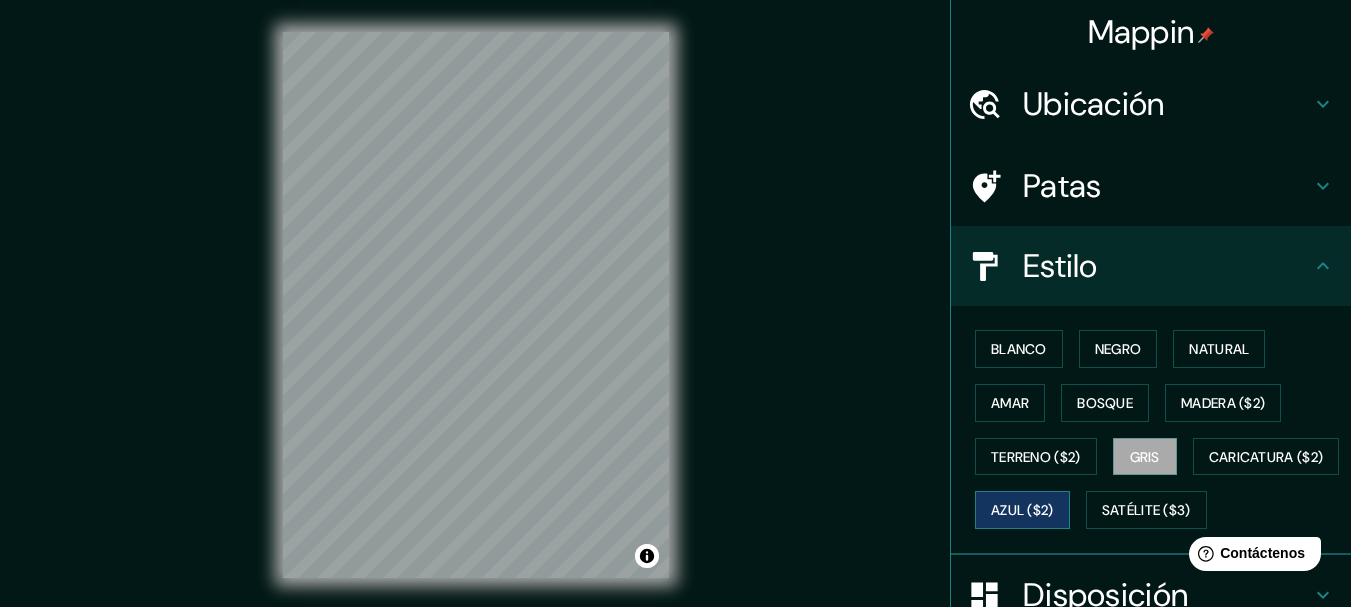 click on "Azul ($2)" at bounding box center [1022, 511] 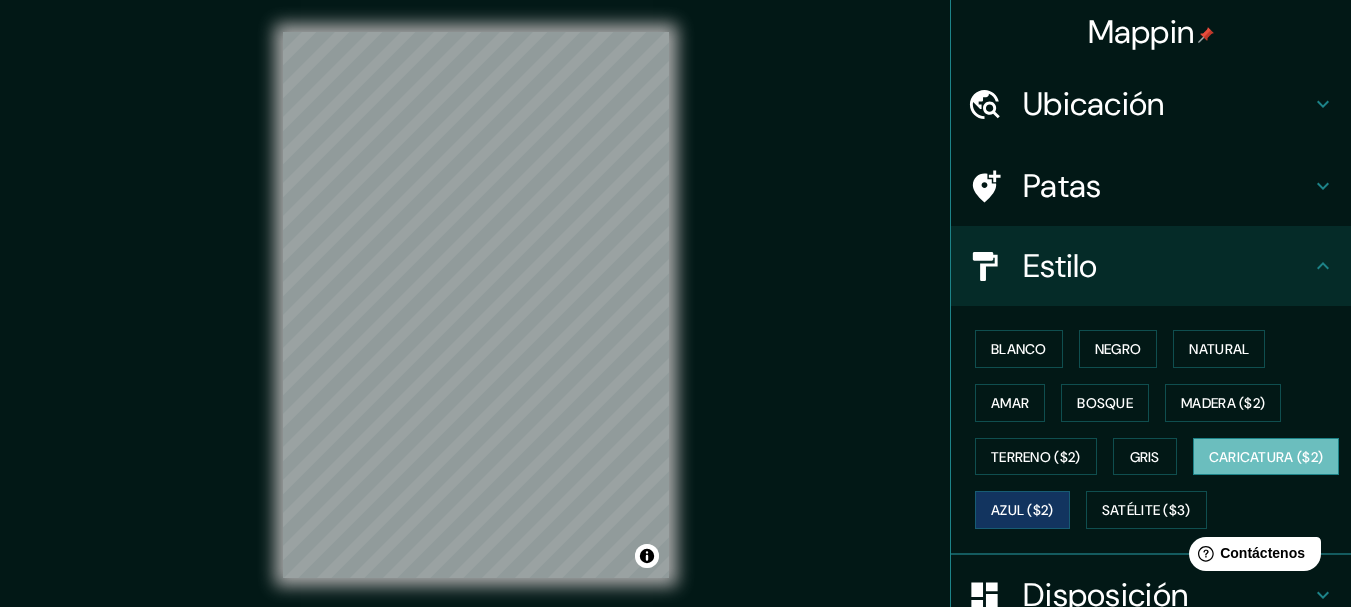 click on "Caricatura ($2)" at bounding box center (1266, 457) 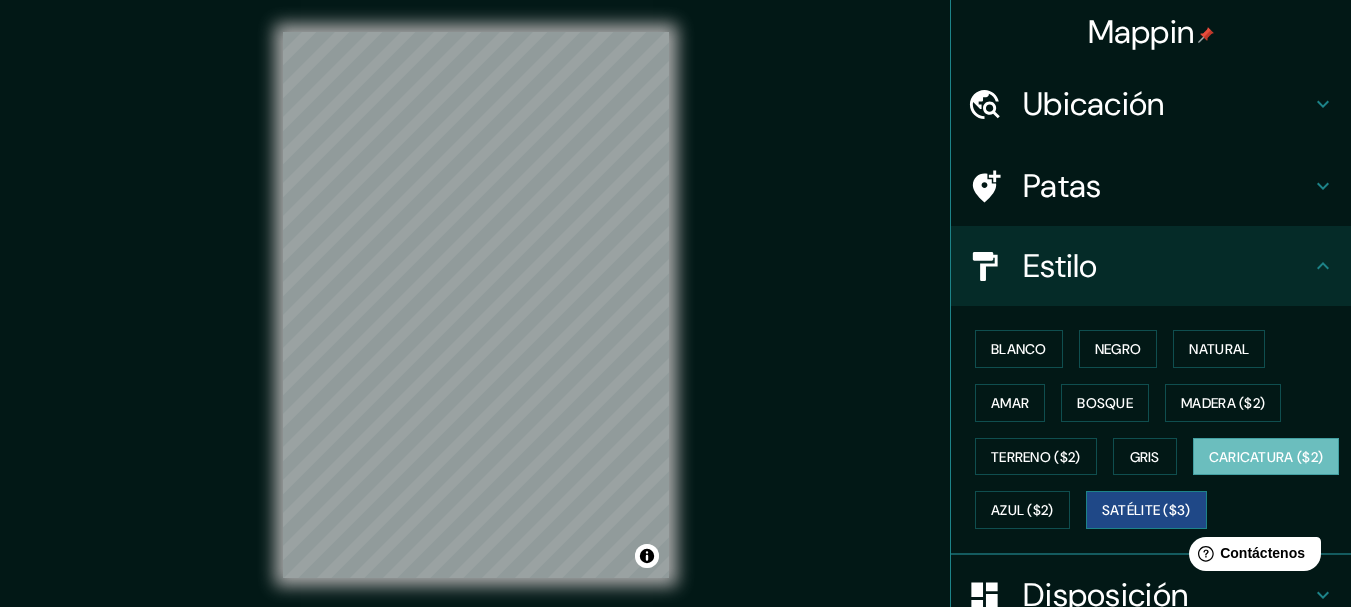 click on "Satélite ($3)" at bounding box center (1146, 511) 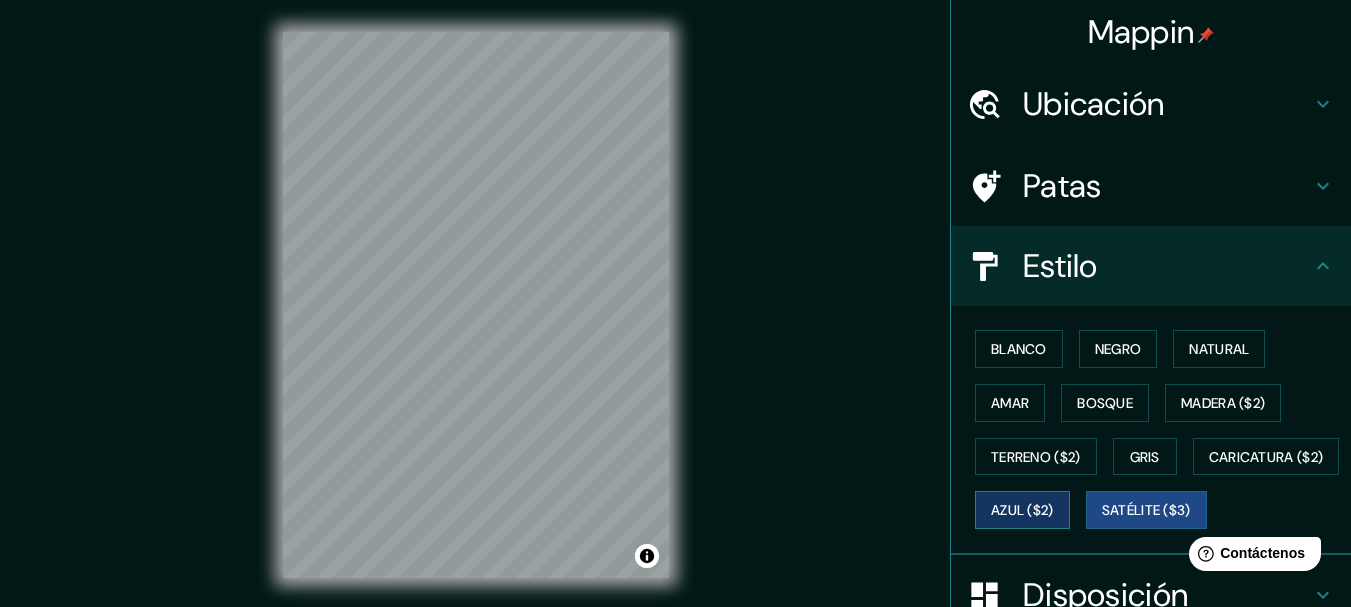click on "Azul ($2)" at bounding box center (1022, 511) 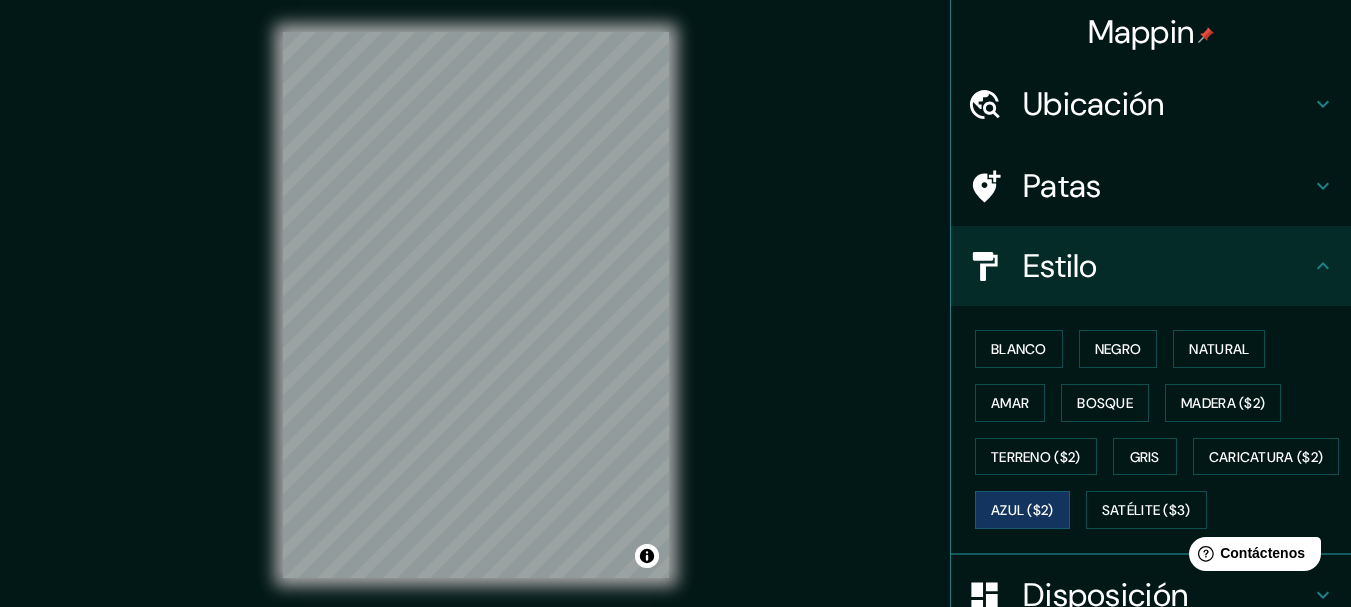 click 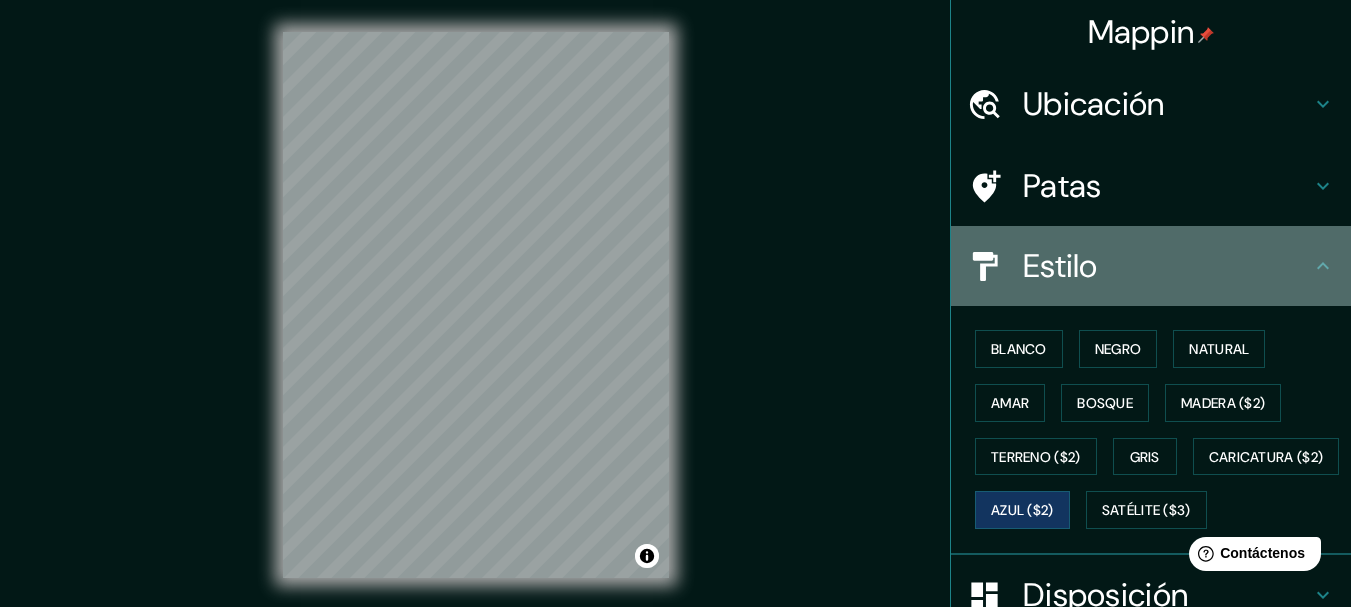 click 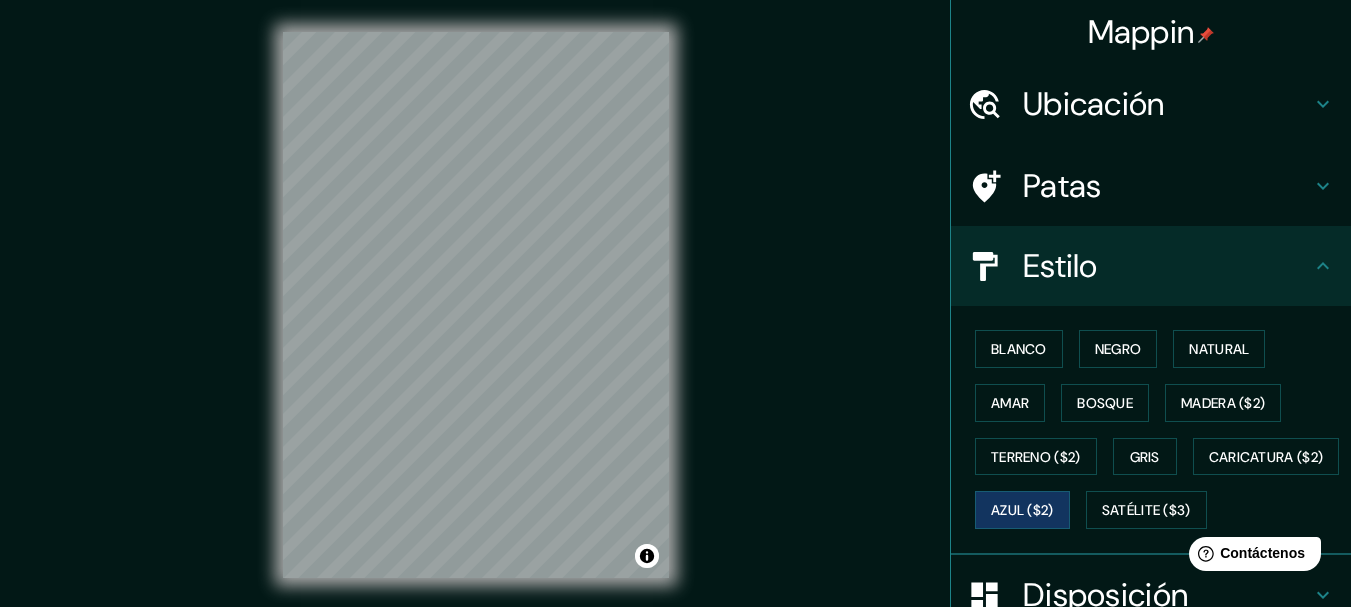 scroll, scrollTop: 329, scrollLeft: 0, axis: vertical 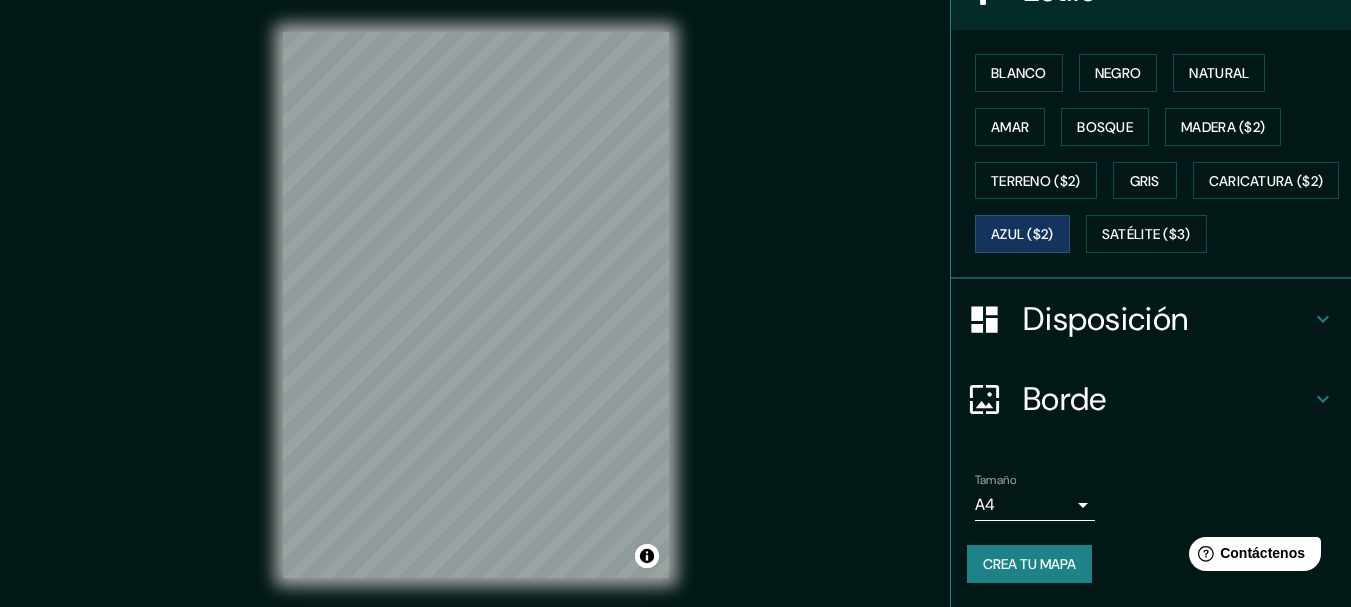click 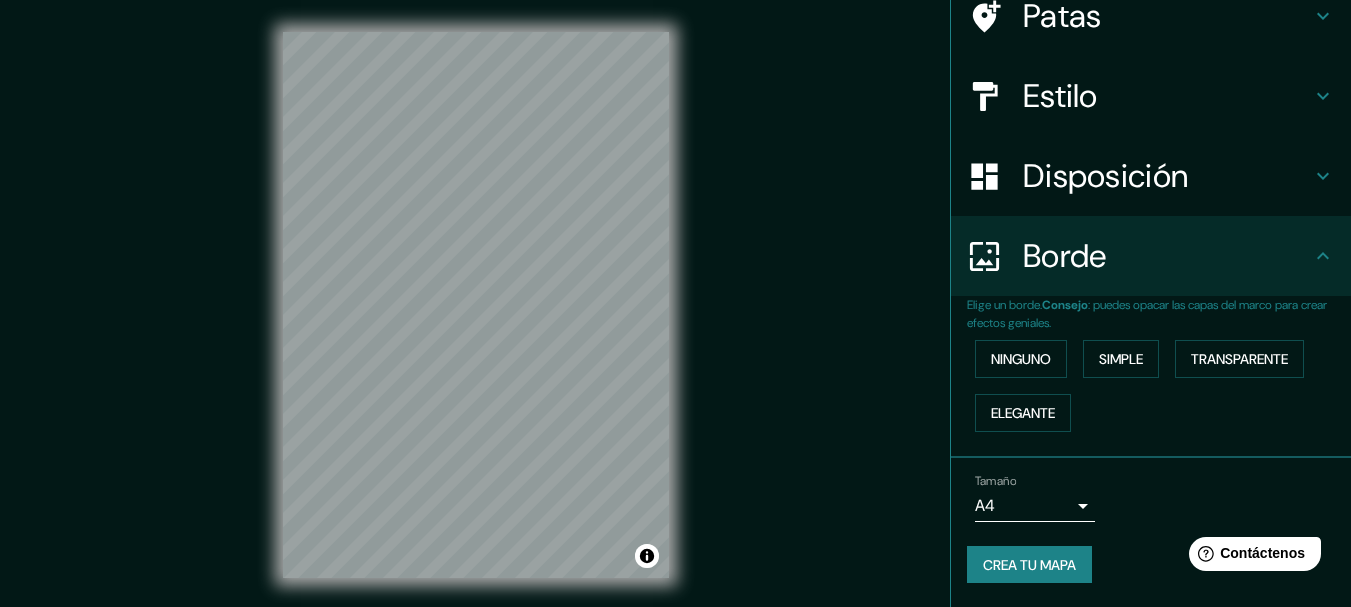 scroll, scrollTop: 170, scrollLeft: 0, axis: vertical 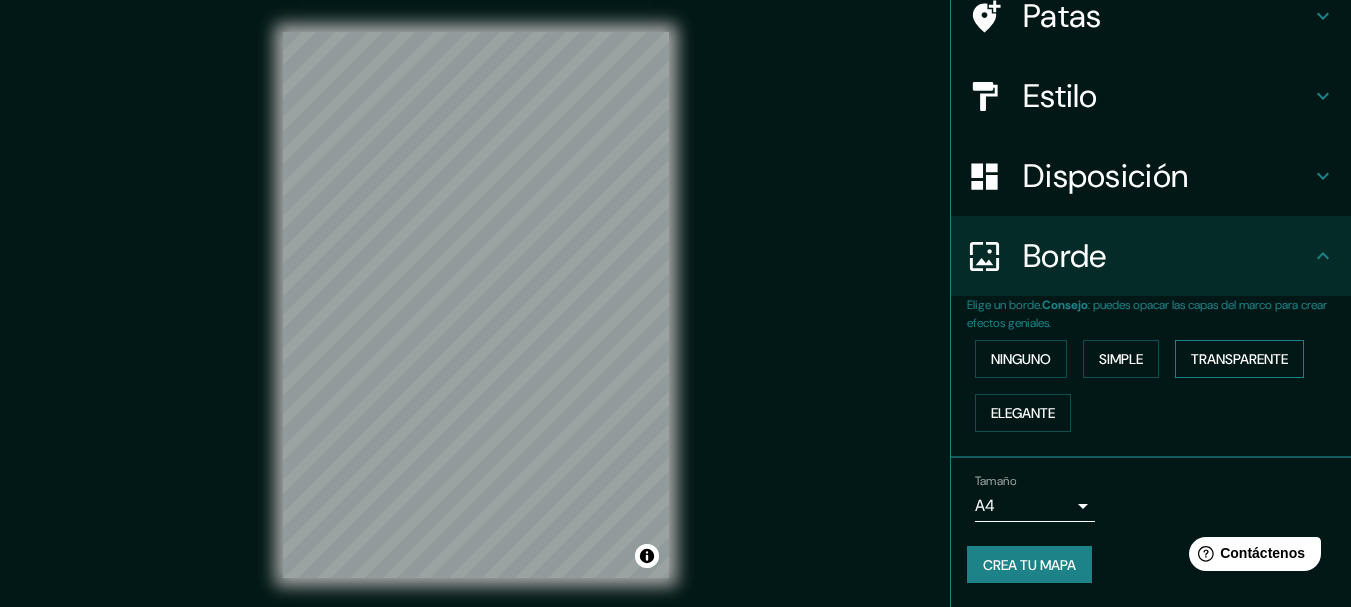 click on "Transparente" at bounding box center [1239, 359] 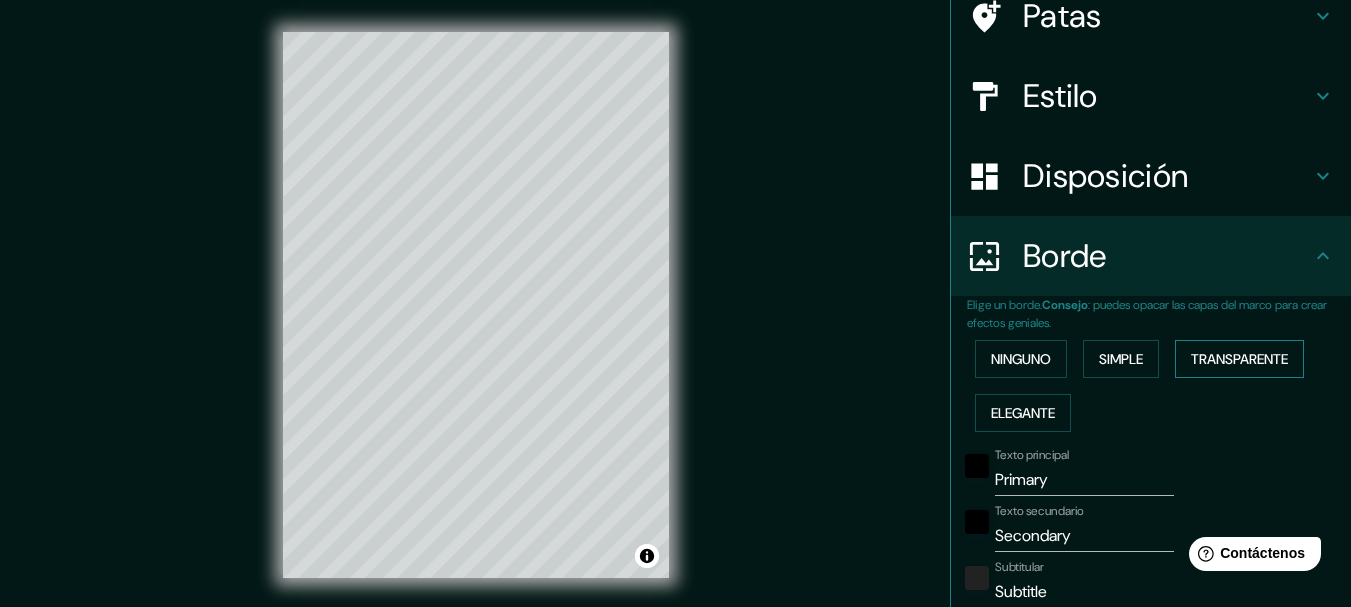 click on "Transparente" at bounding box center [1239, 359] 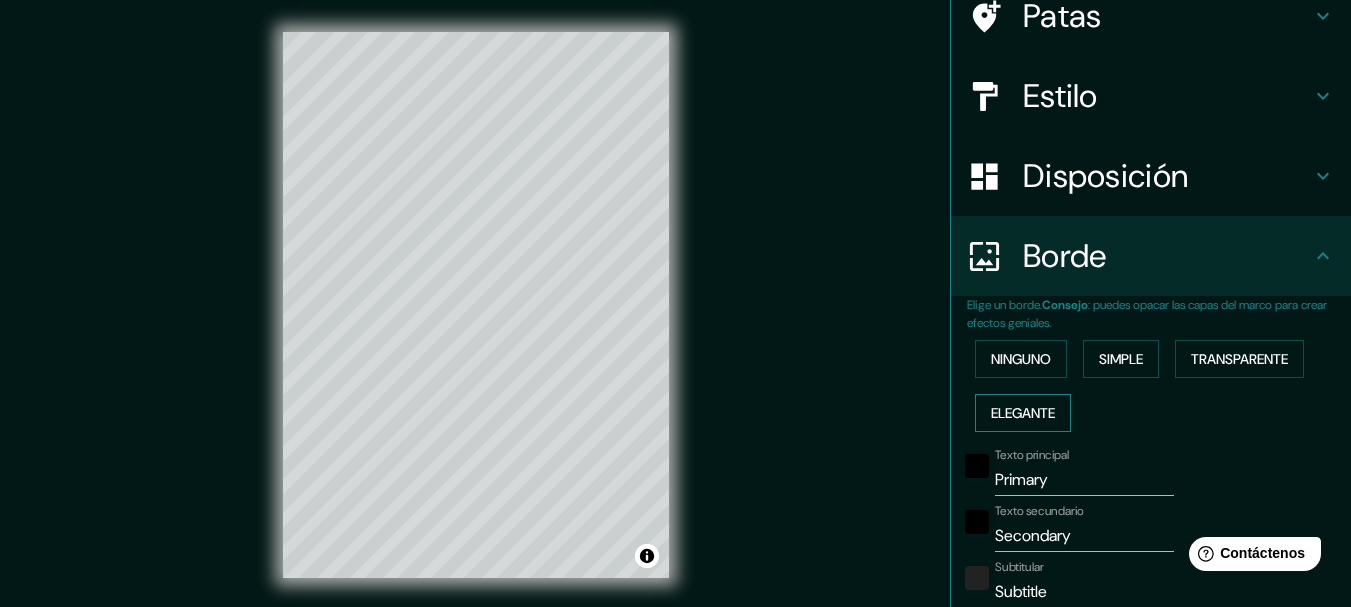 type on "185" 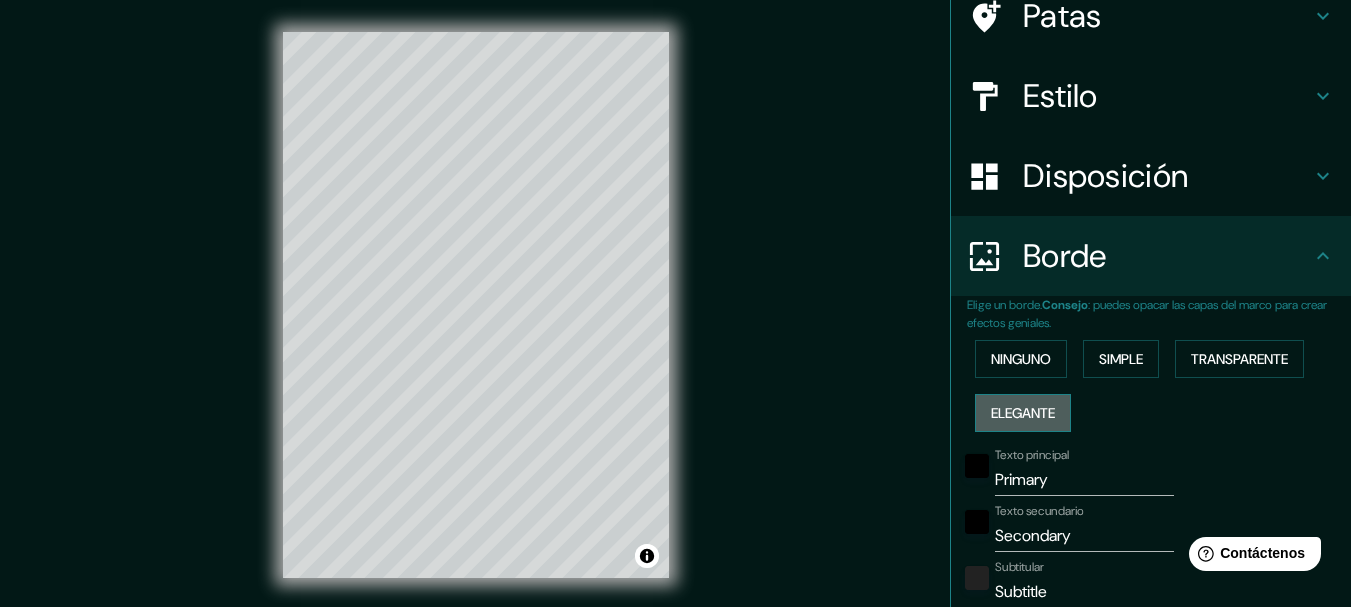 click on "Elegante" at bounding box center (1023, 413) 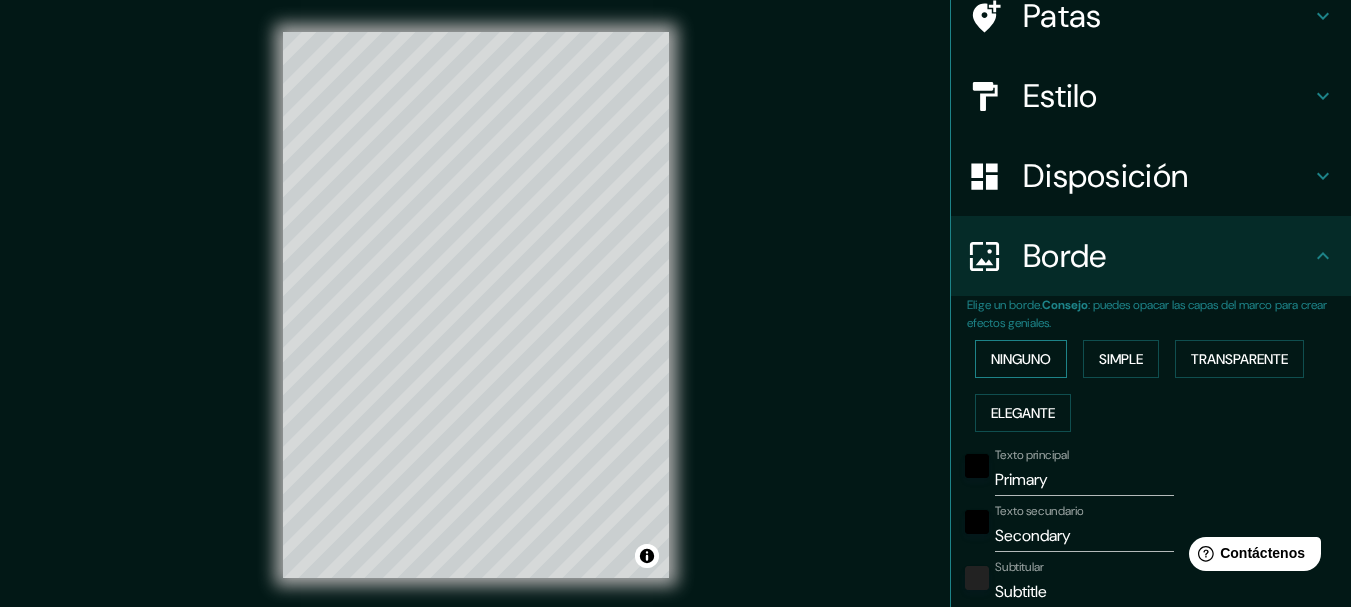 click on "Ninguno" at bounding box center (1021, 359) 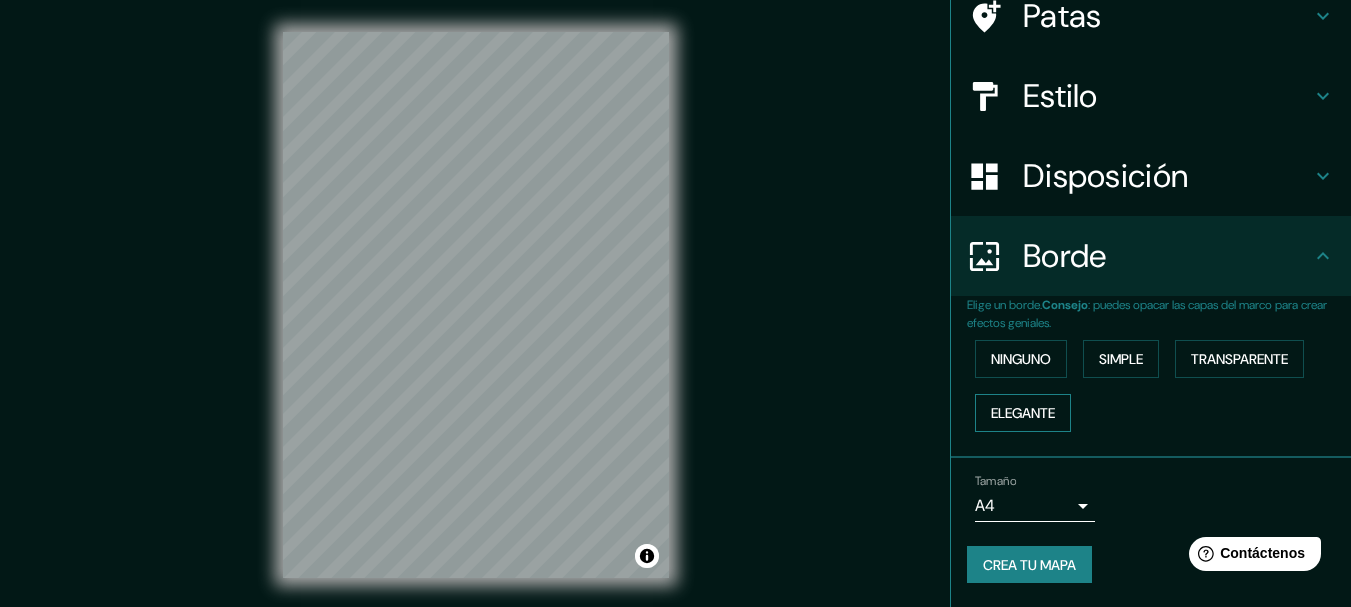click on "Elegante" at bounding box center (1023, 413) 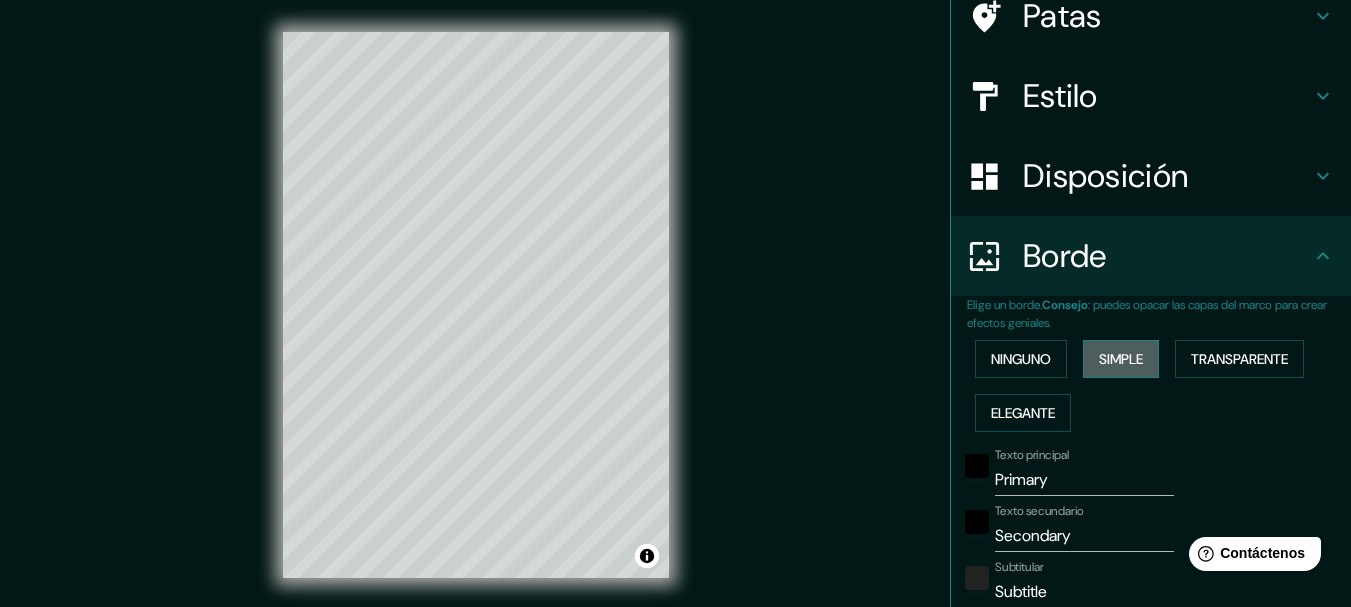 click on "Simple" at bounding box center (1121, 359) 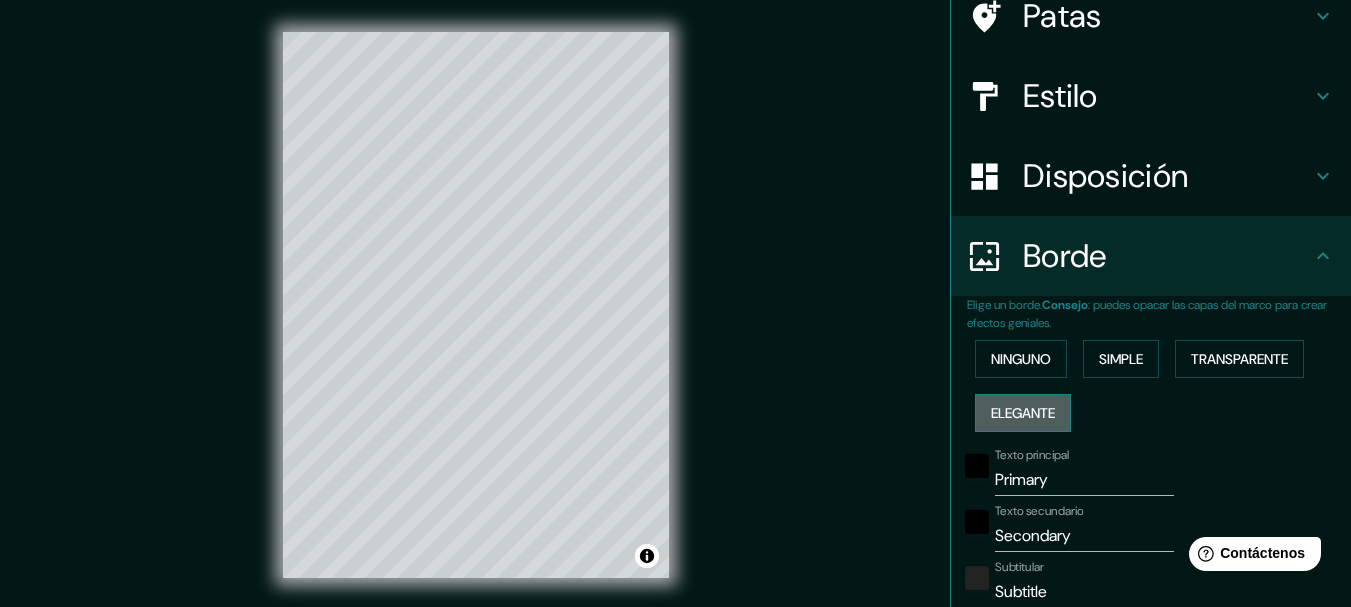 click on "Elegante" at bounding box center (1023, 413) 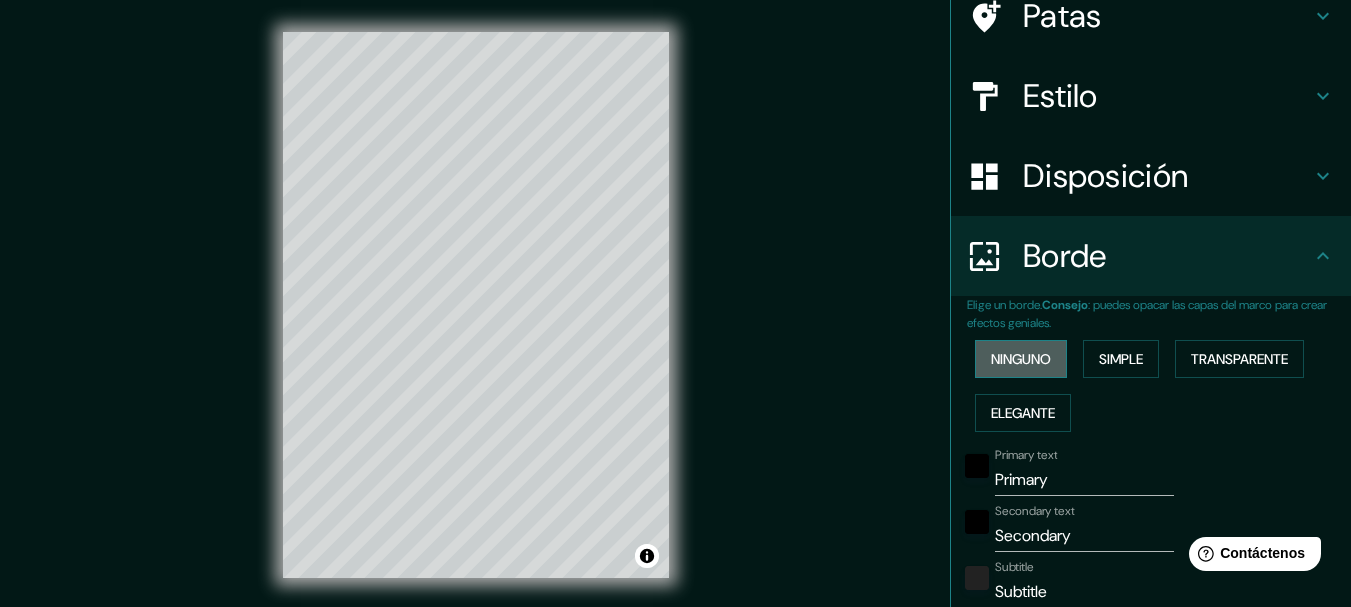 click on "Ninguno" at bounding box center [1021, 359] 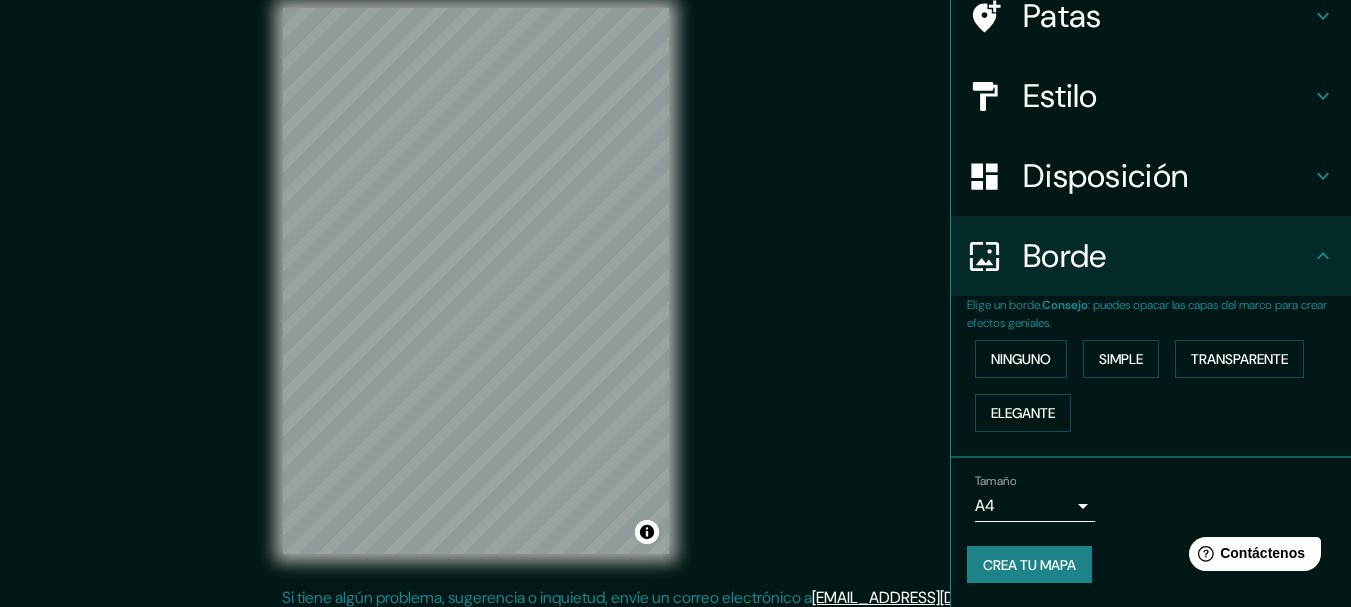 scroll, scrollTop: 35, scrollLeft: 0, axis: vertical 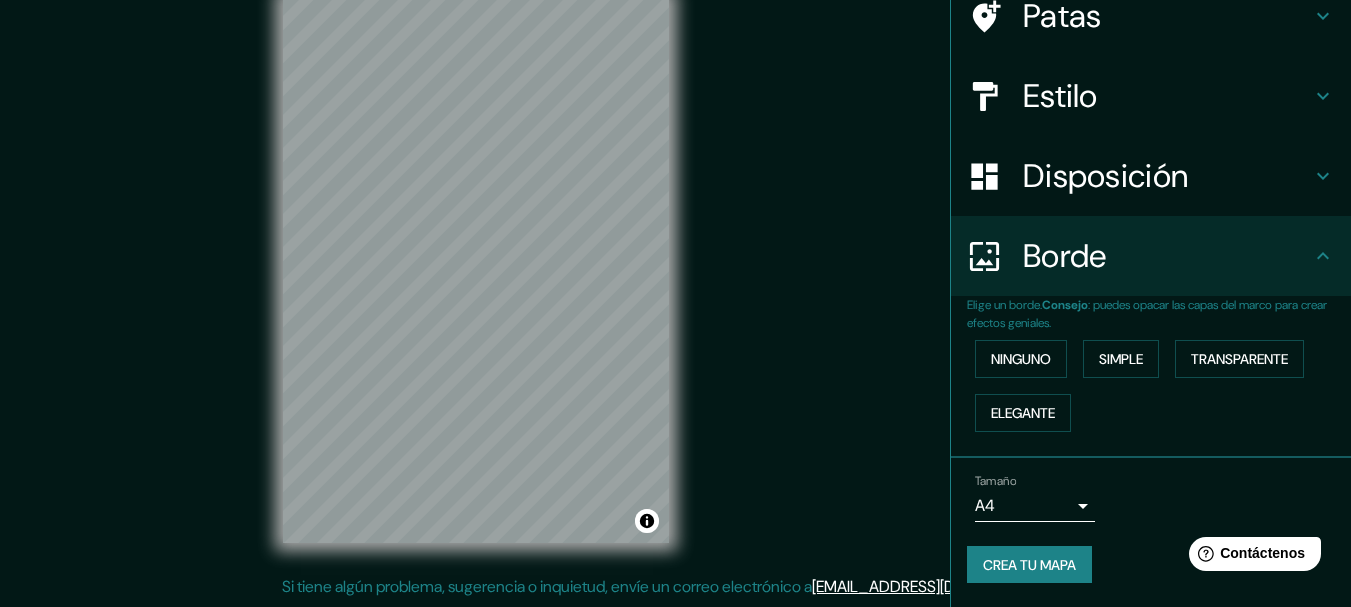 click on "Tamaño A4 single" at bounding box center [1151, 498] 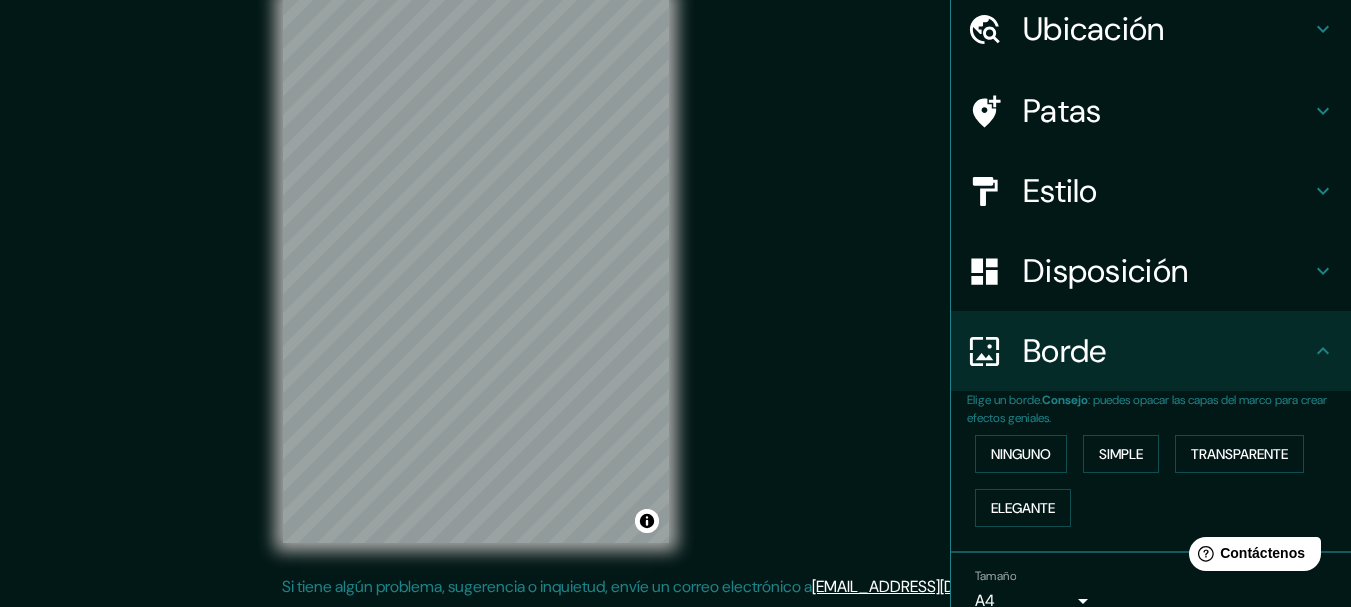 scroll, scrollTop: 0, scrollLeft: 0, axis: both 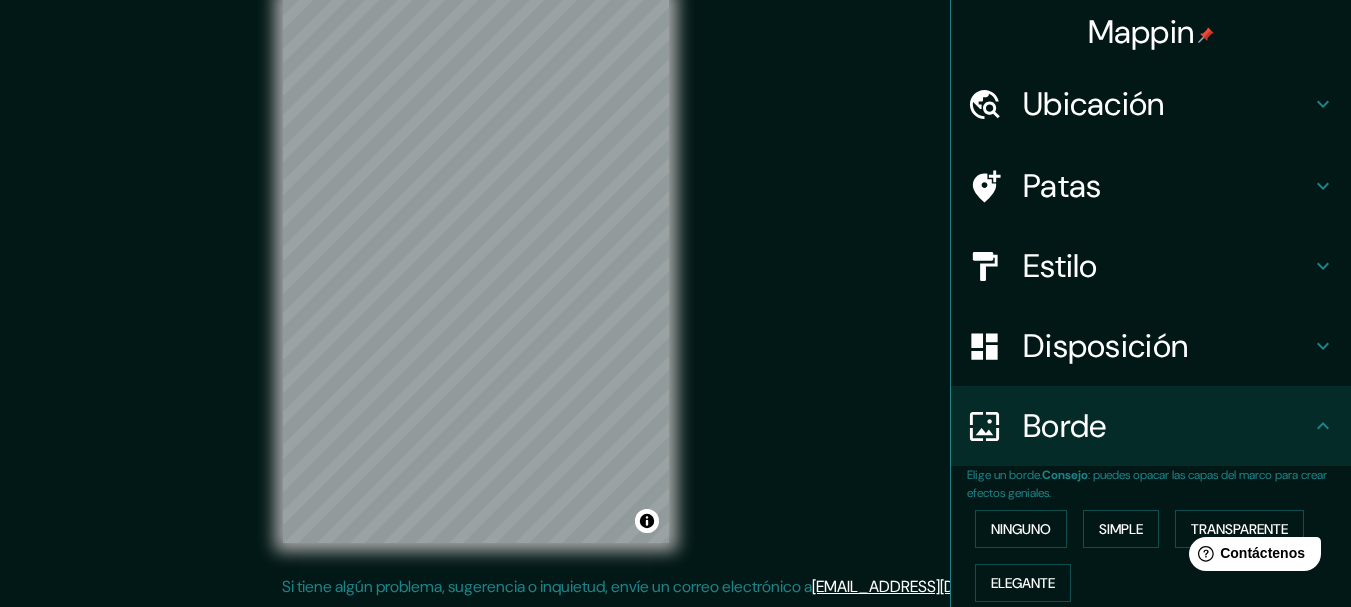 click on "Estilo" at bounding box center [1167, 266] 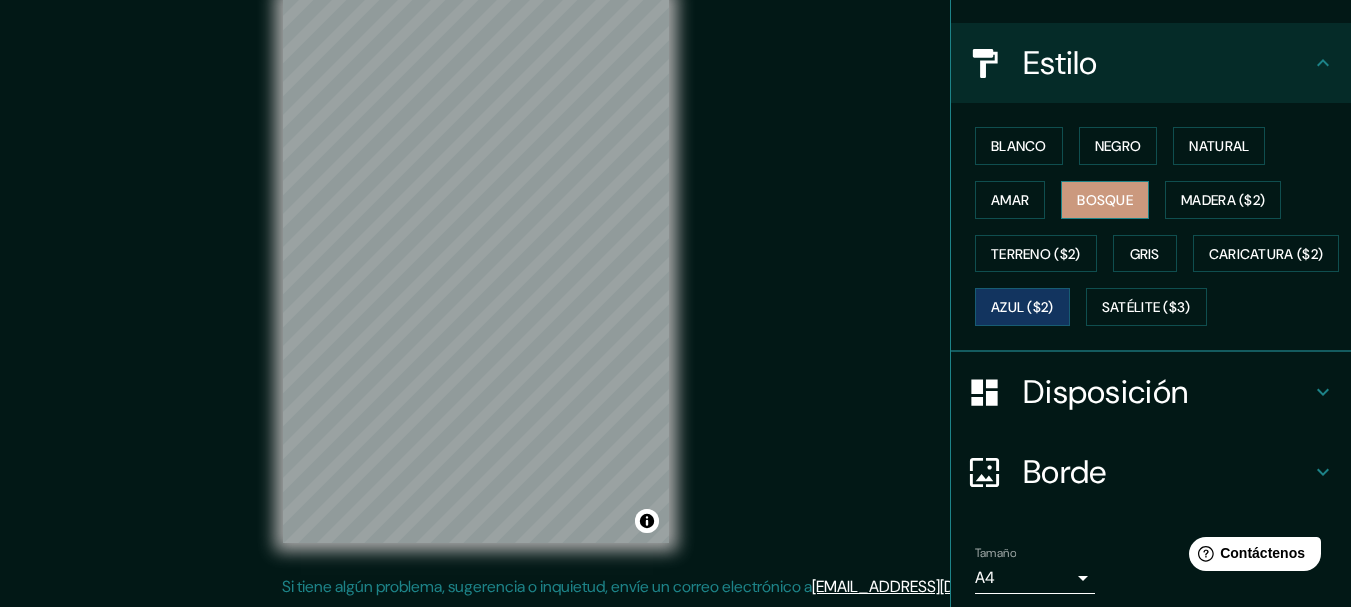 scroll, scrollTop: 329, scrollLeft: 0, axis: vertical 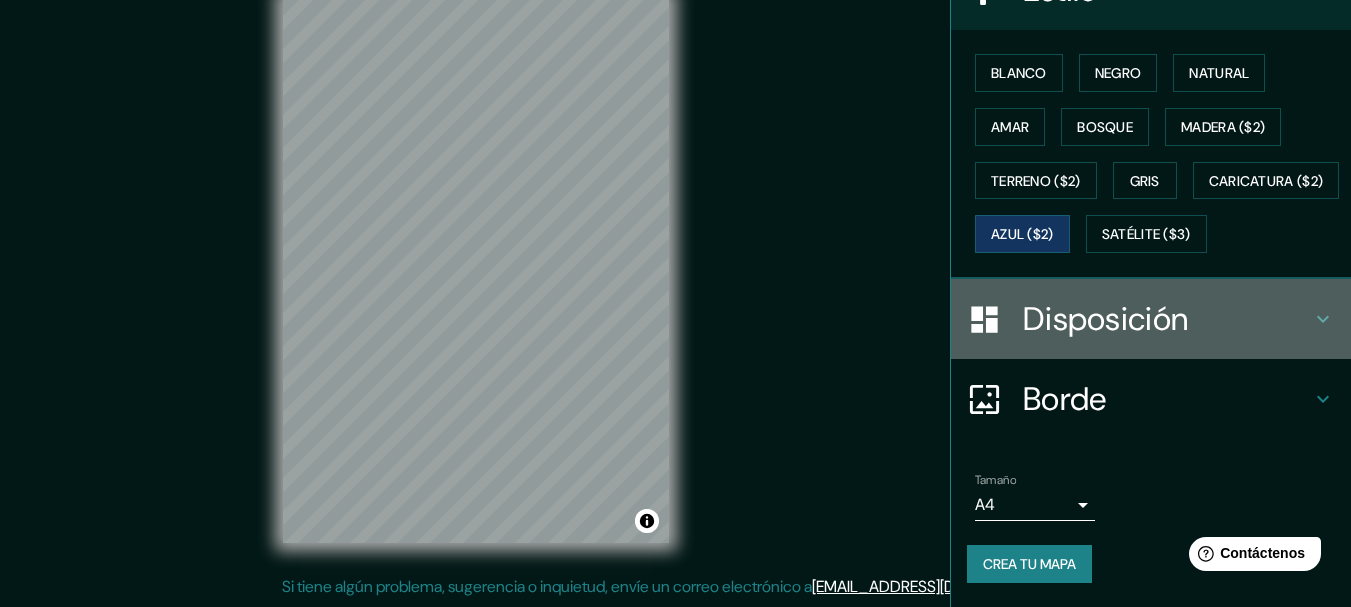 click on "Disposición" at bounding box center [1105, 319] 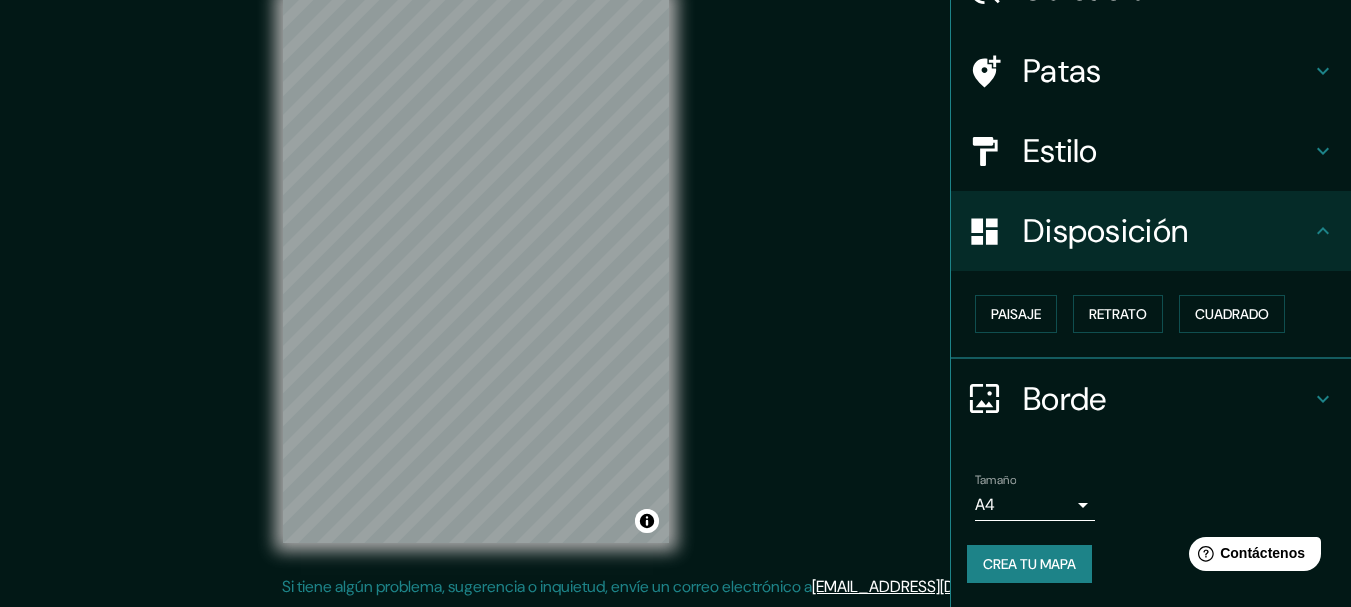 scroll, scrollTop: 114, scrollLeft: 0, axis: vertical 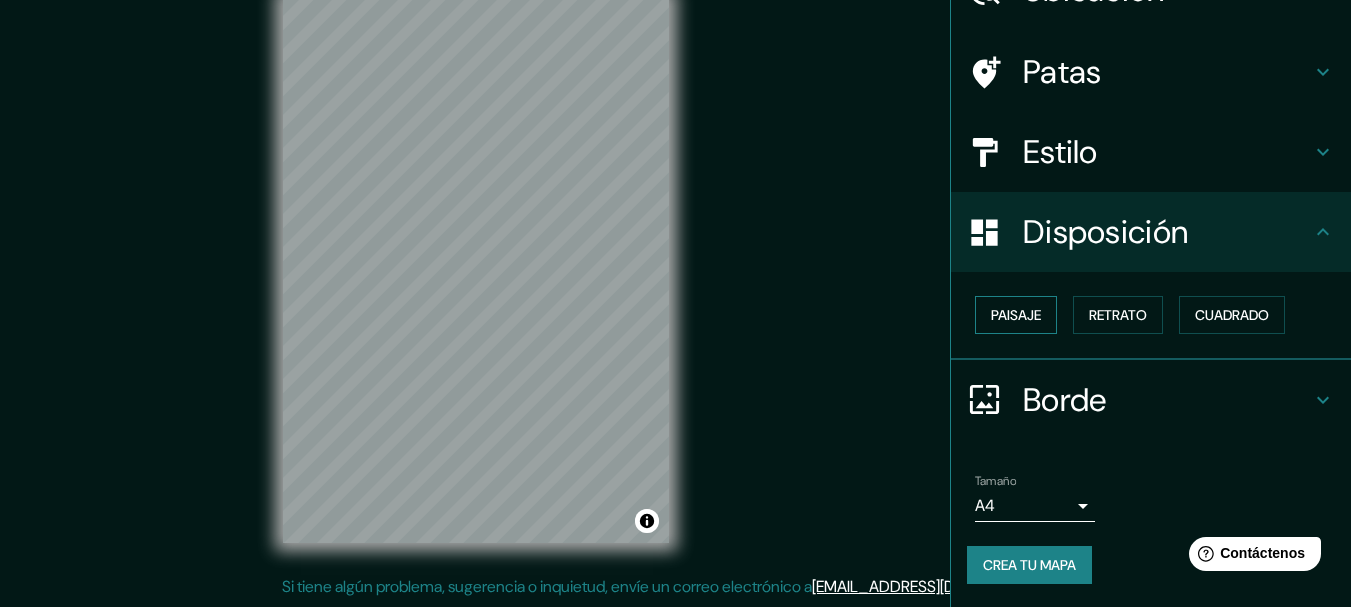 click on "Paisaje" at bounding box center [1016, 315] 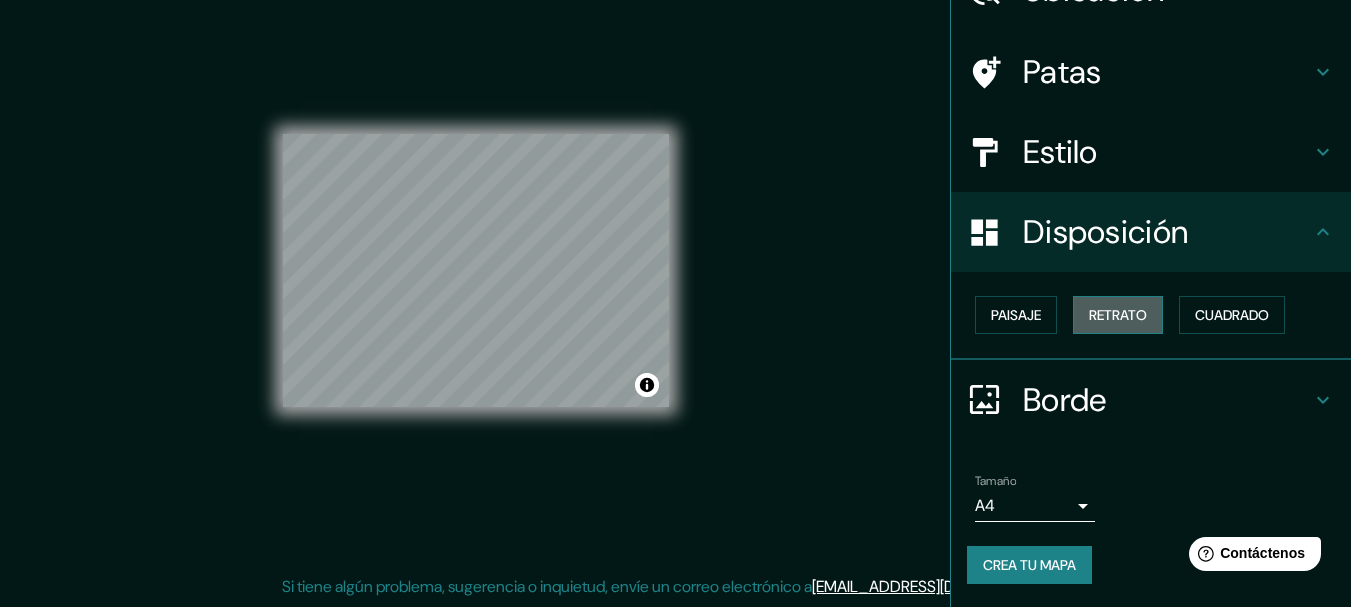 click on "Retrato" at bounding box center (1118, 315) 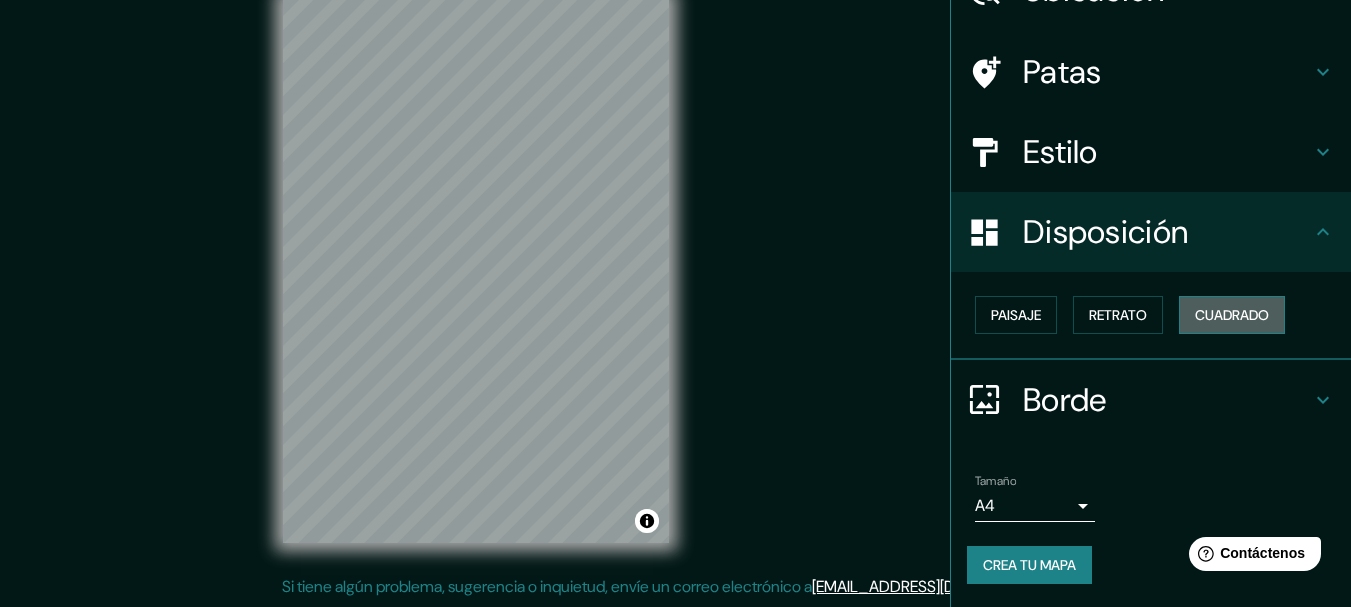 click on "Cuadrado" at bounding box center (1232, 315) 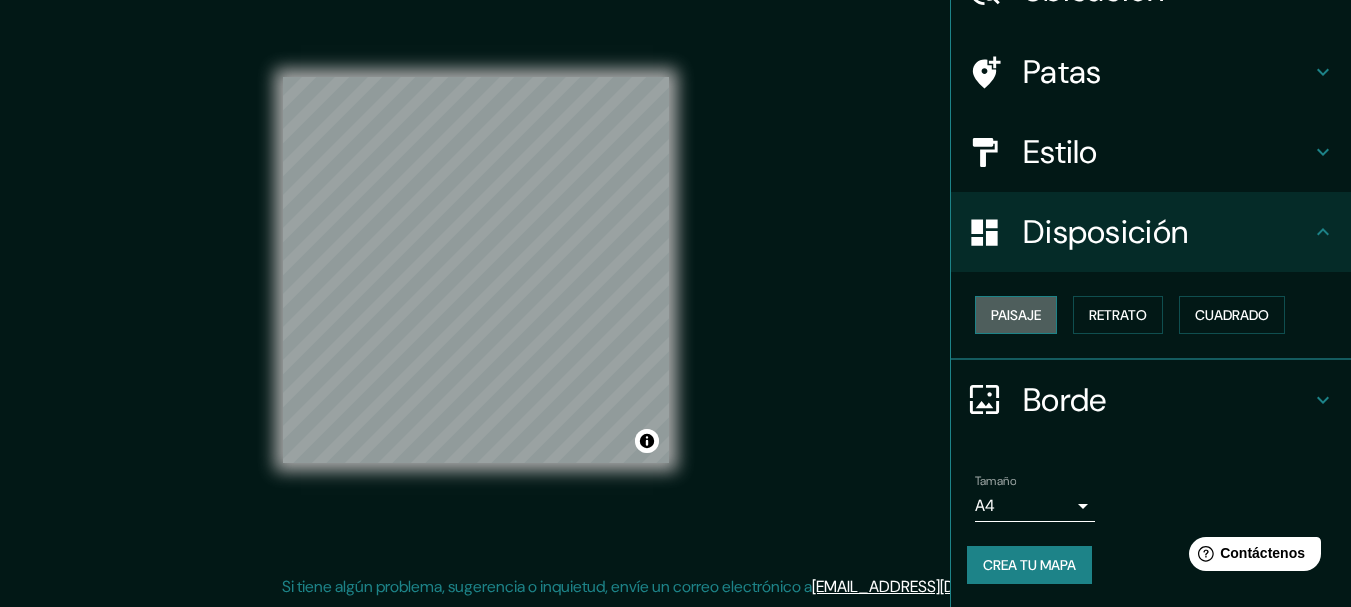 click on "Paisaje" at bounding box center (1016, 315) 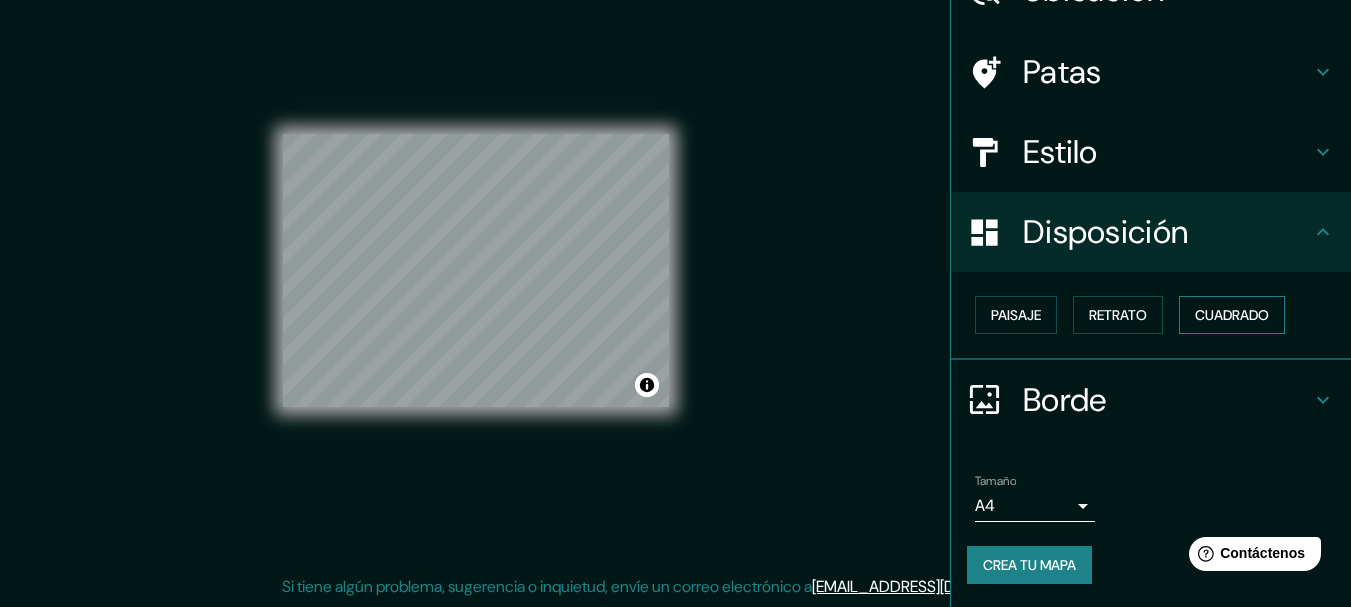 click on "Cuadrado" at bounding box center [1232, 315] 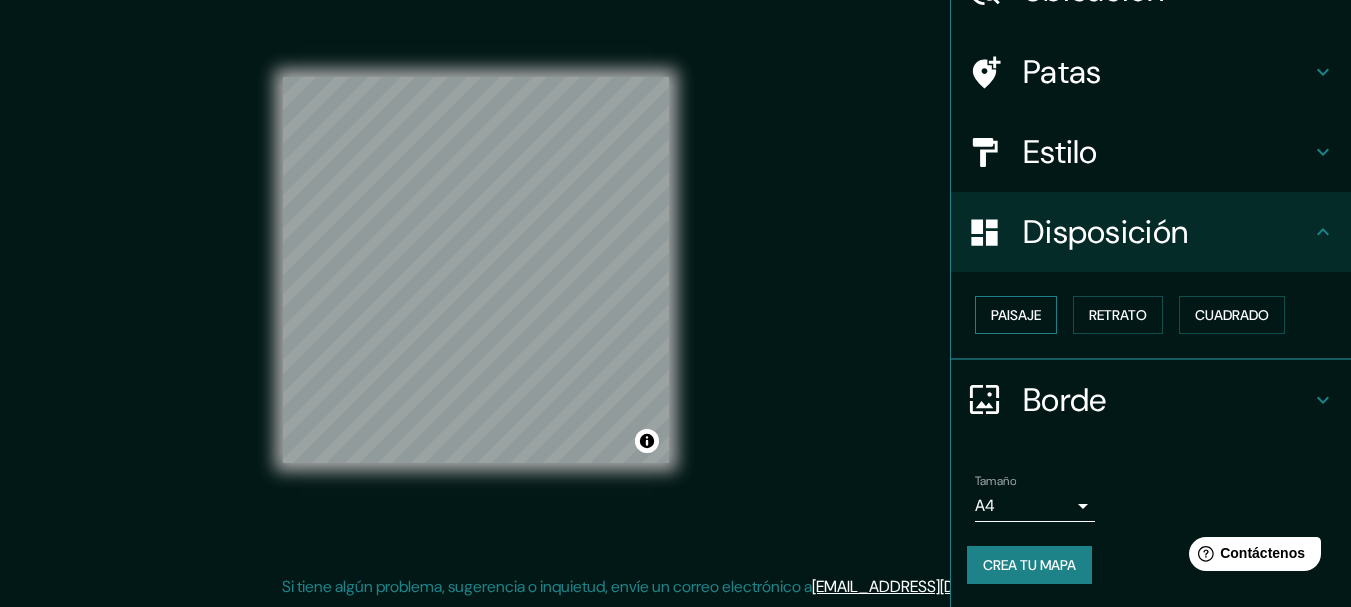 click on "Paisaje" at bounding box center [1016, 315] 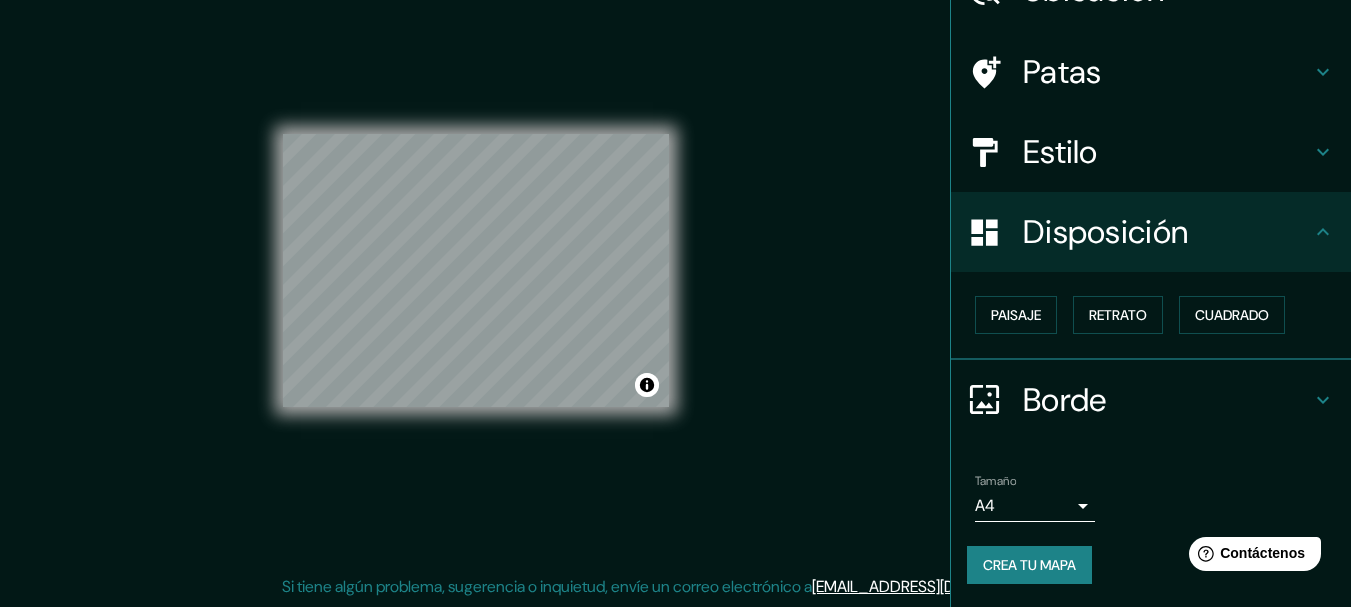 click on "Patas" at bounding box center (1167, 72) 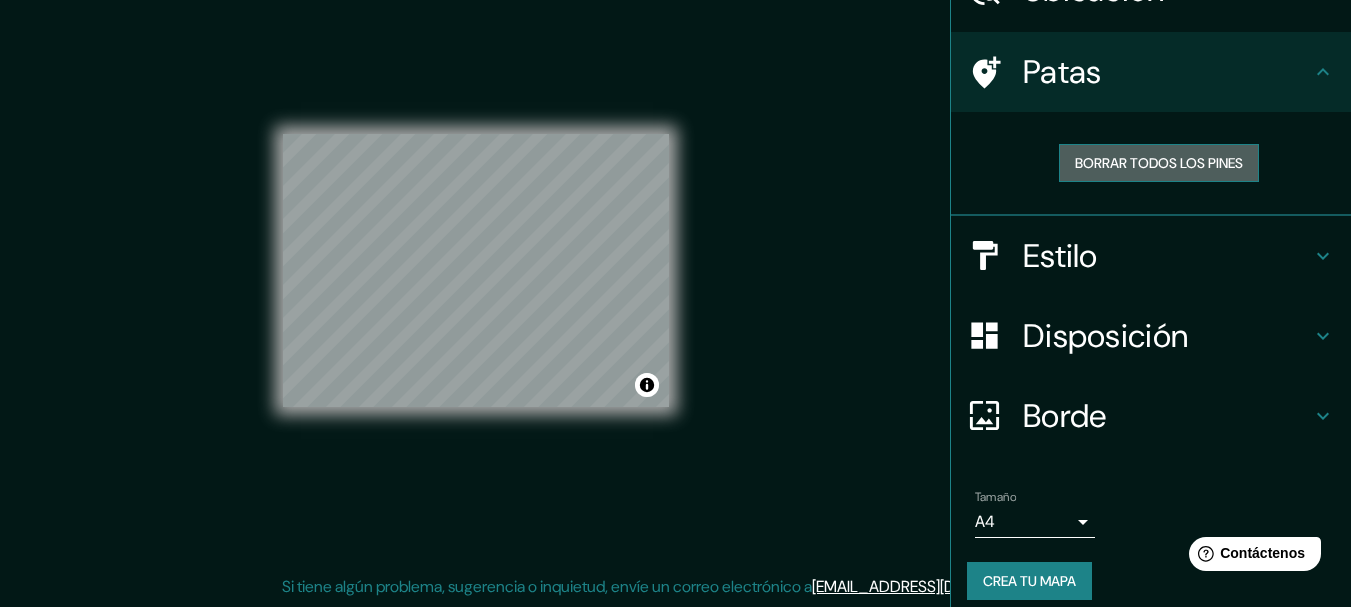click on "Borrar todos los pines" at bounding box center [1159, 163] 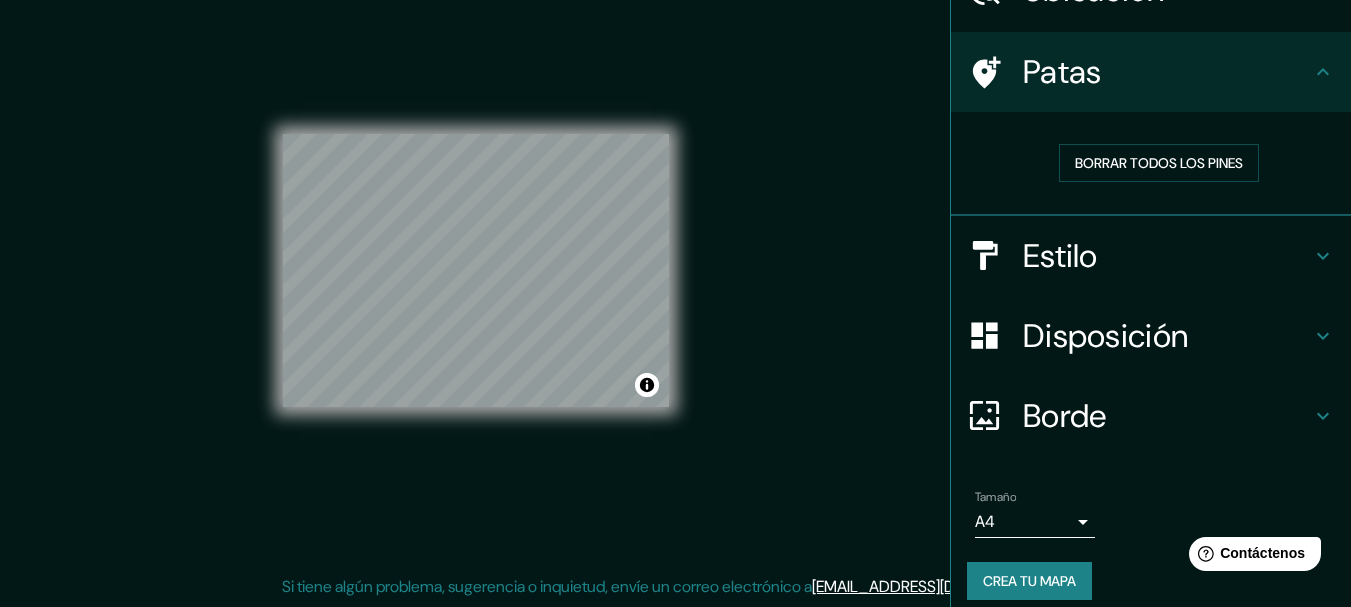 click on "Borrar todos los pines" at bounding box center [1151, 164] 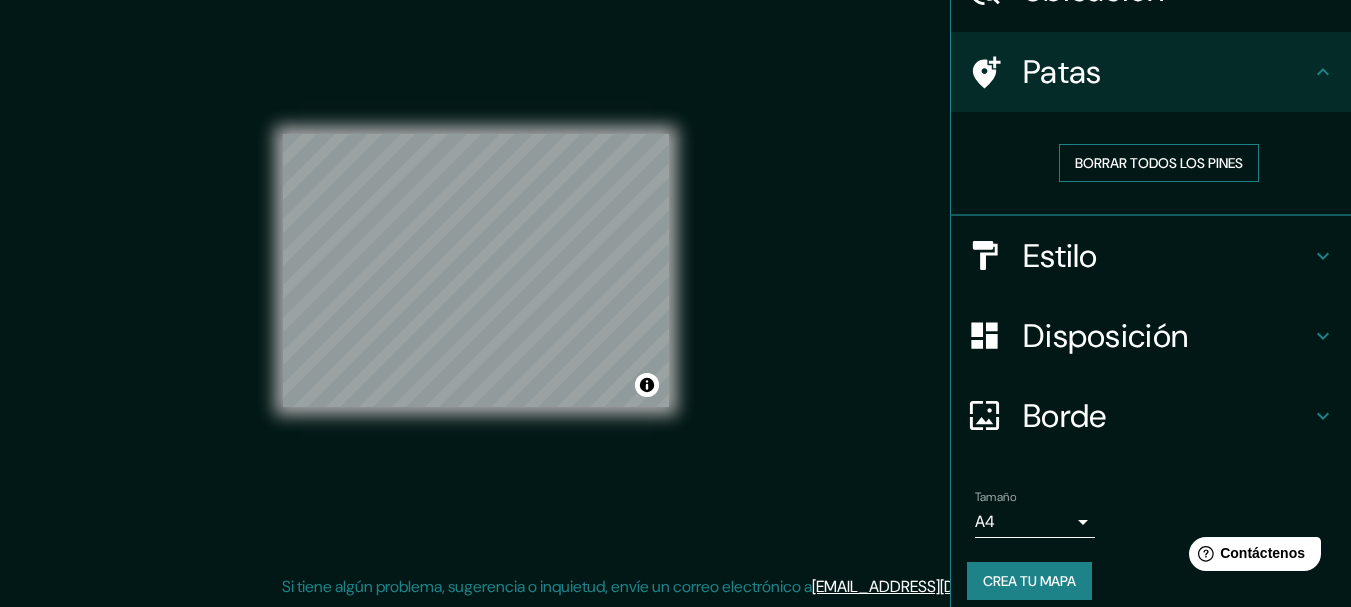 scroll, scrollTop: 0, scrollLeft: 0, axis: both 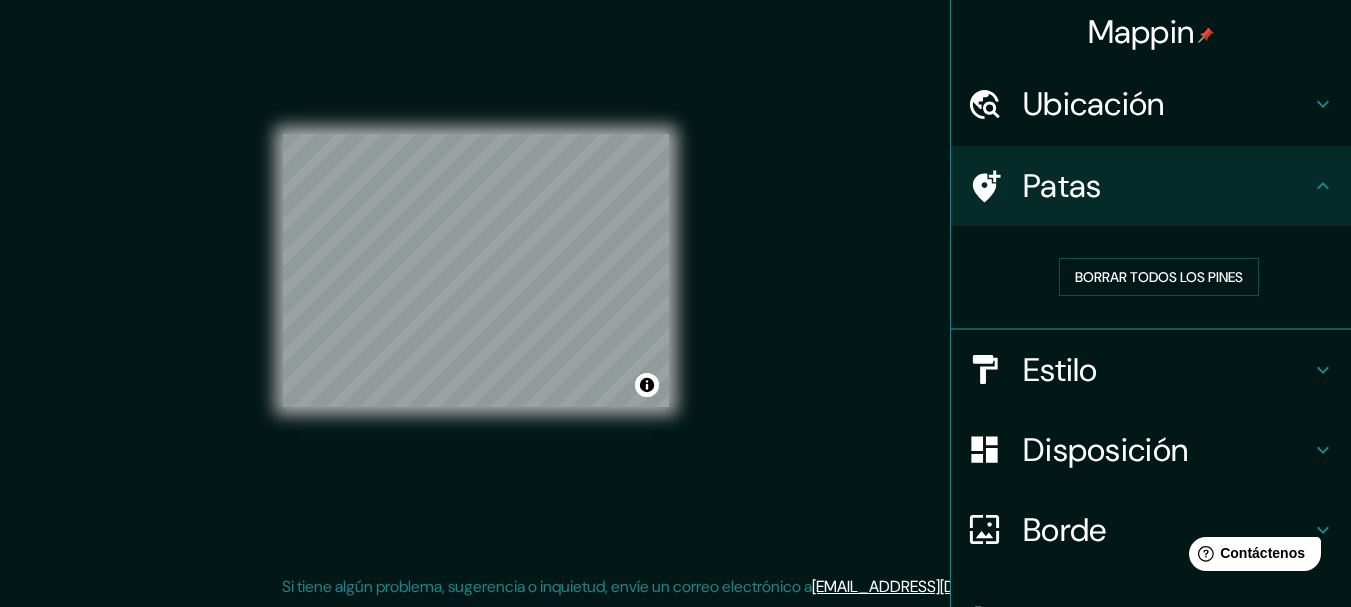 click 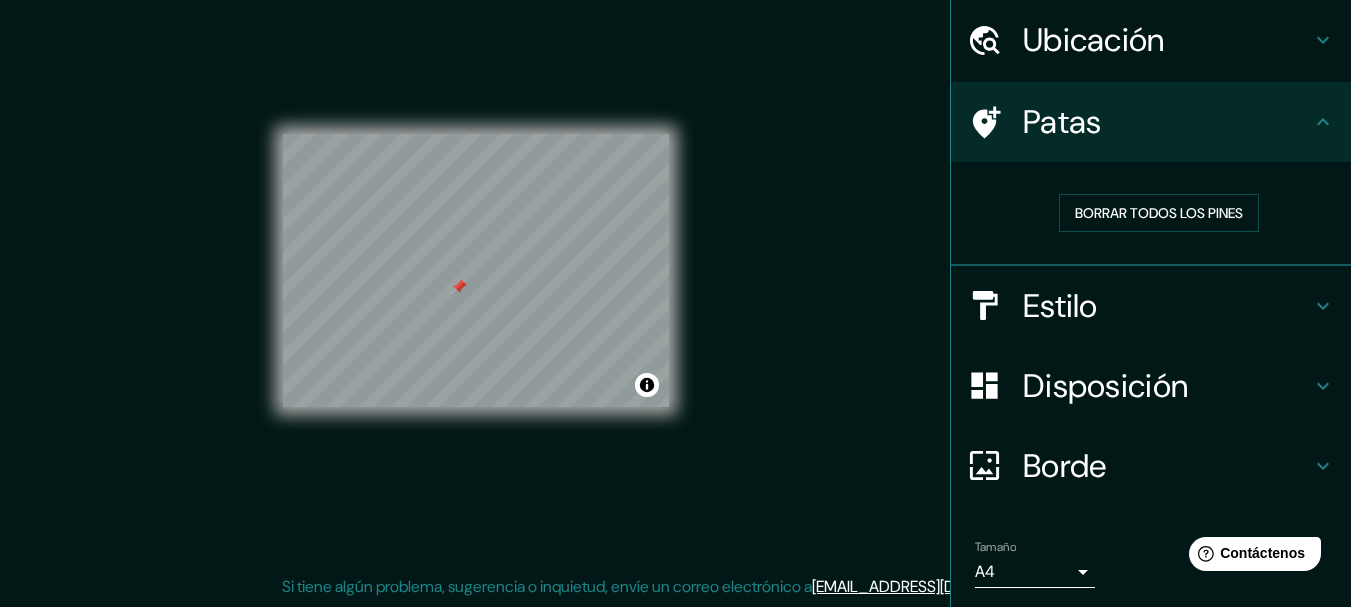 scroll, scrollTop: 130, scrollLeft: 0, axis: vertical 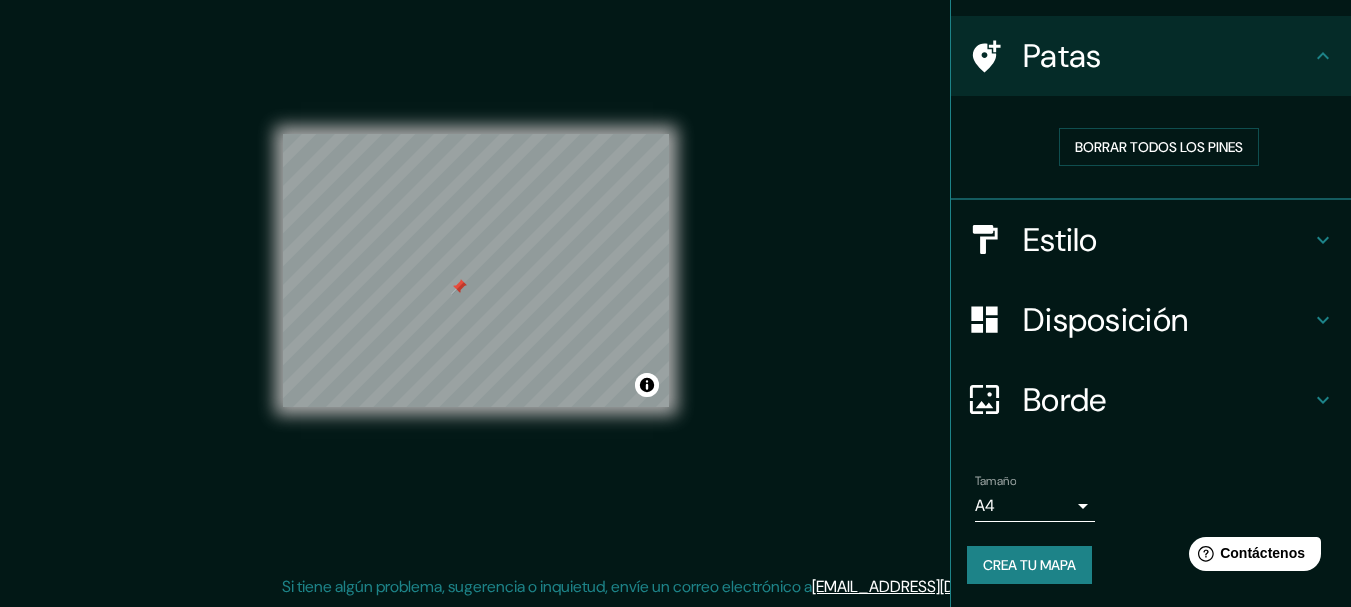 click on "Estilo" at bounding box center [1167, 240] 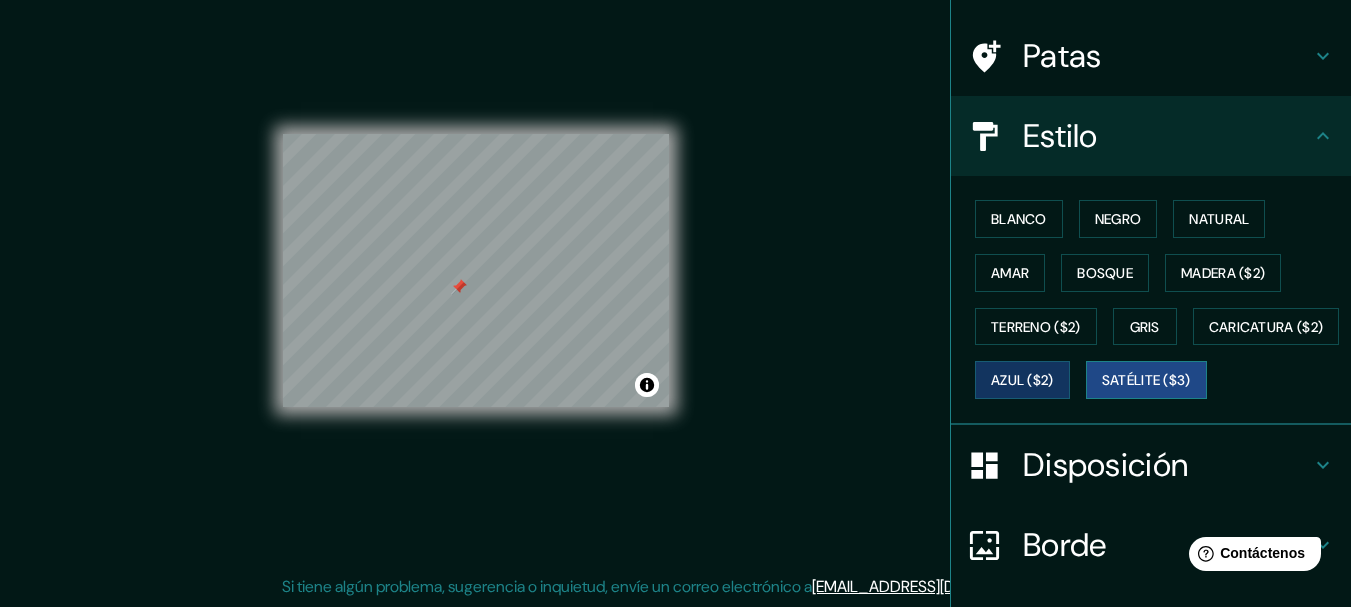 click on "Satélite ($3)" at bounding box center [1146, 380] 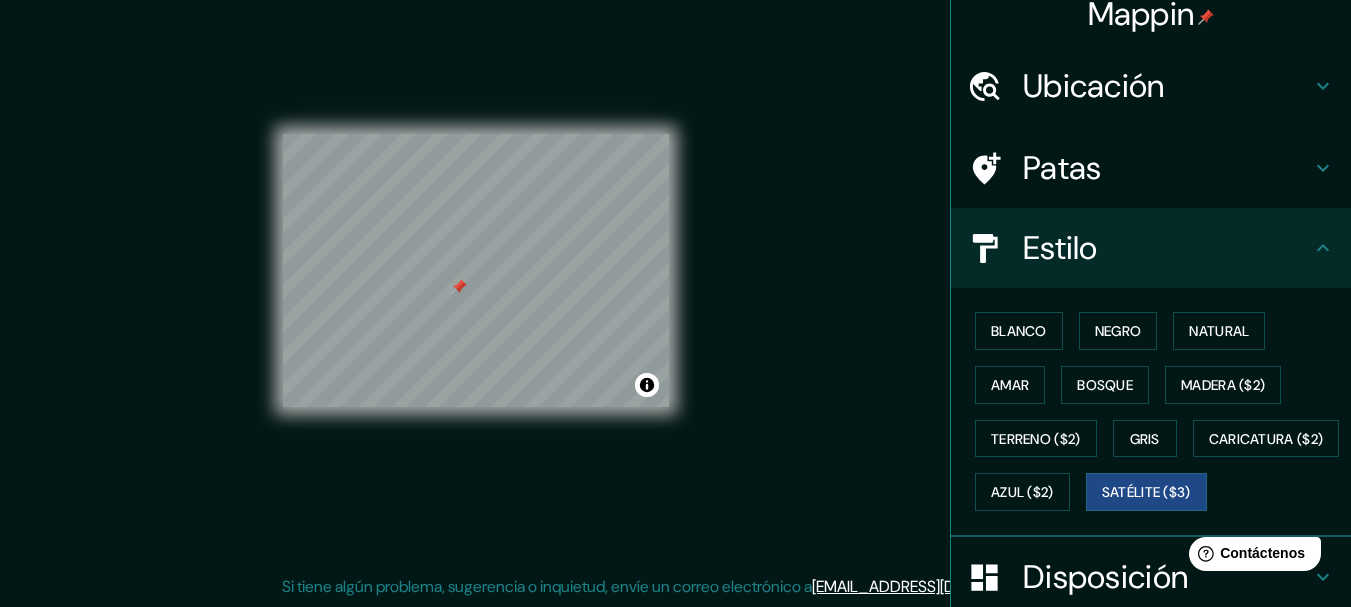 scroll, scrollTop: 0, scrollLeft: 0, axis: both 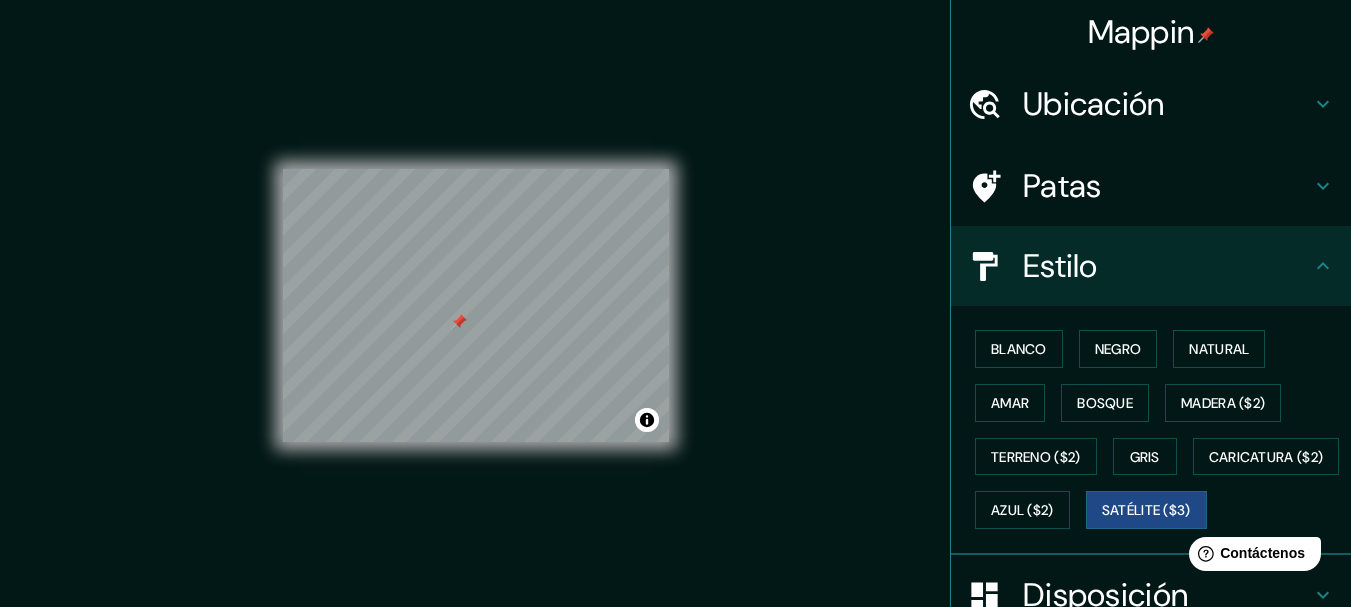 click on "Patas" at bounding box center [1151, 186] 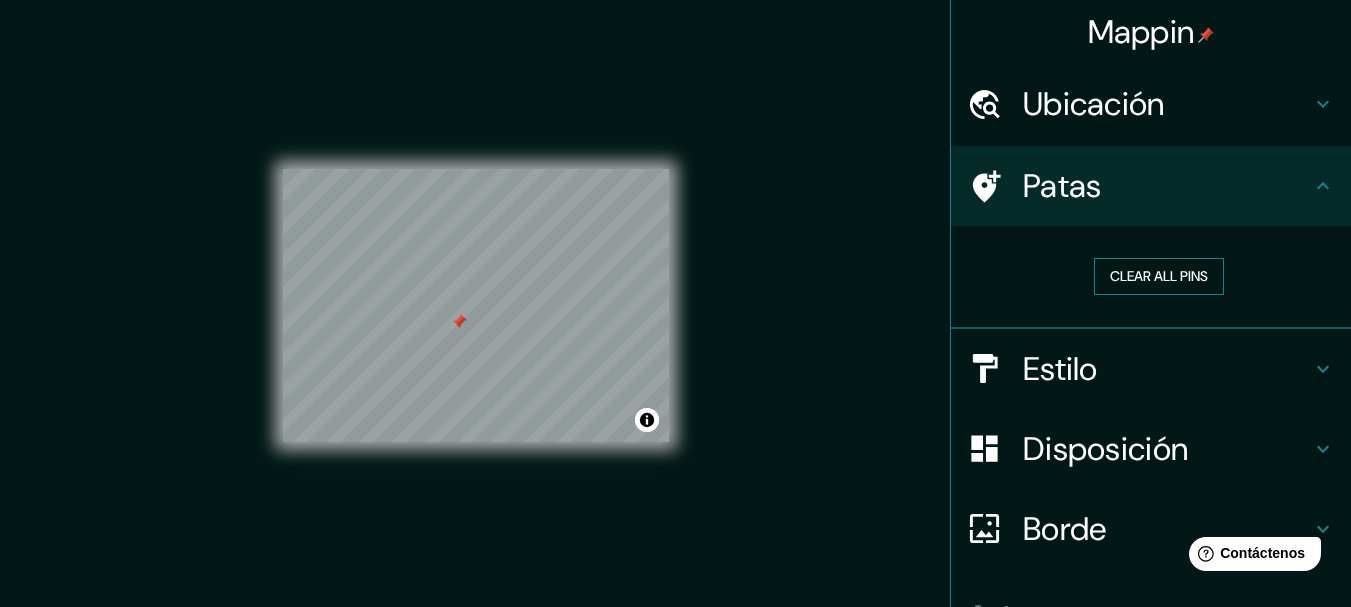 click on "Clear all pins" at bounding box center (1159, 276) 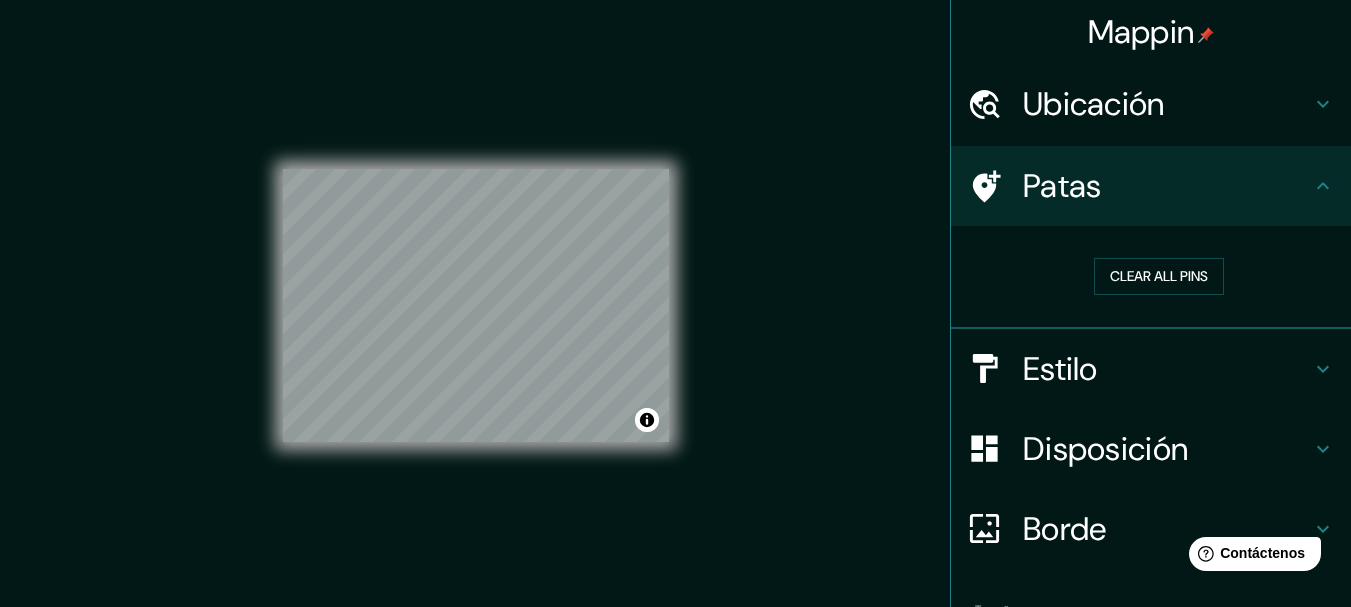 click on "Patas" at bounding box center (1062, 186) 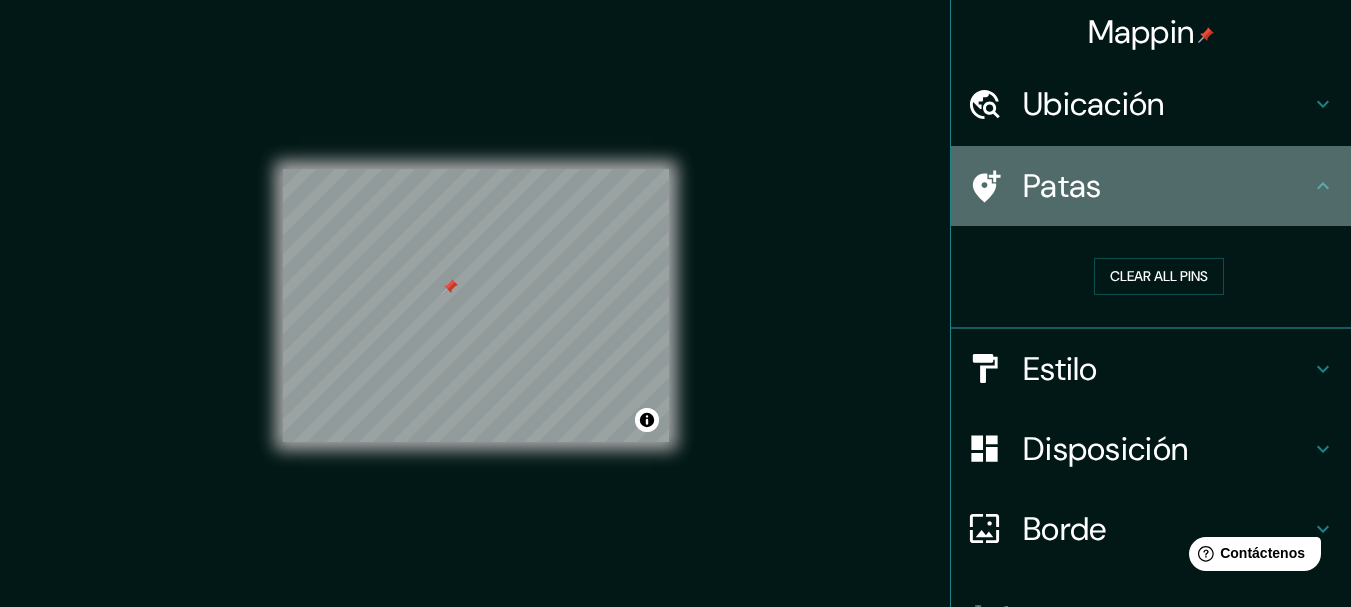 click on "Patas" at bounding box center [1151, 186] 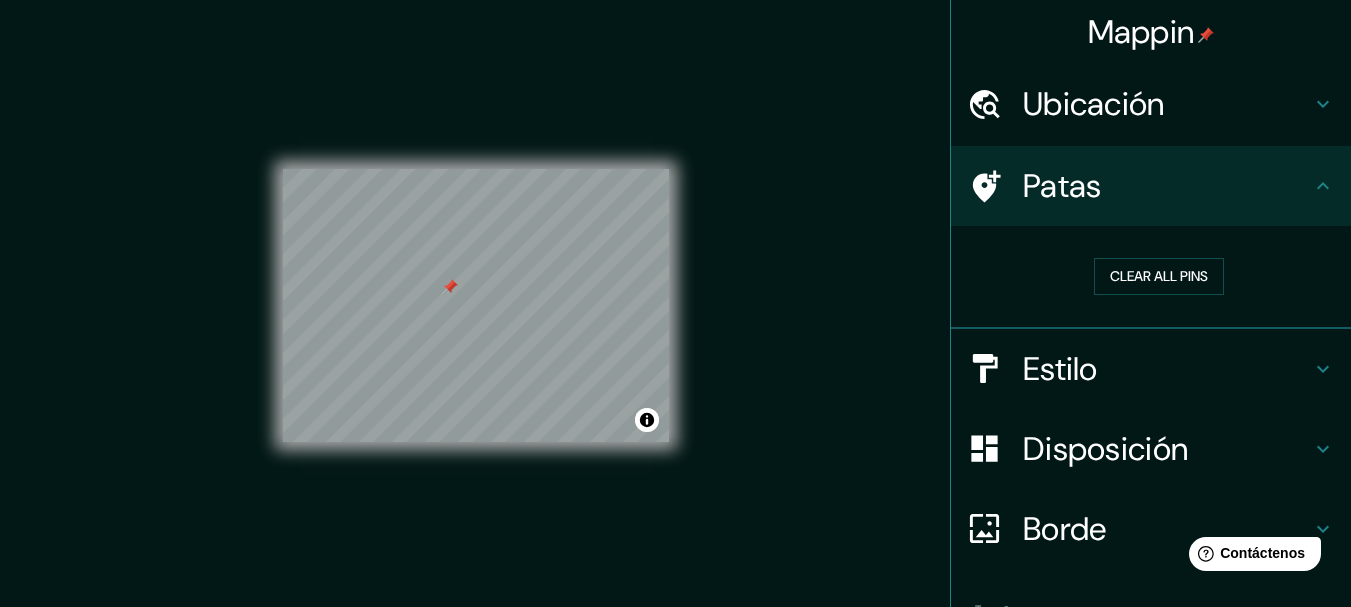 click on "Ubicación" at bounding box center (1151, 104) 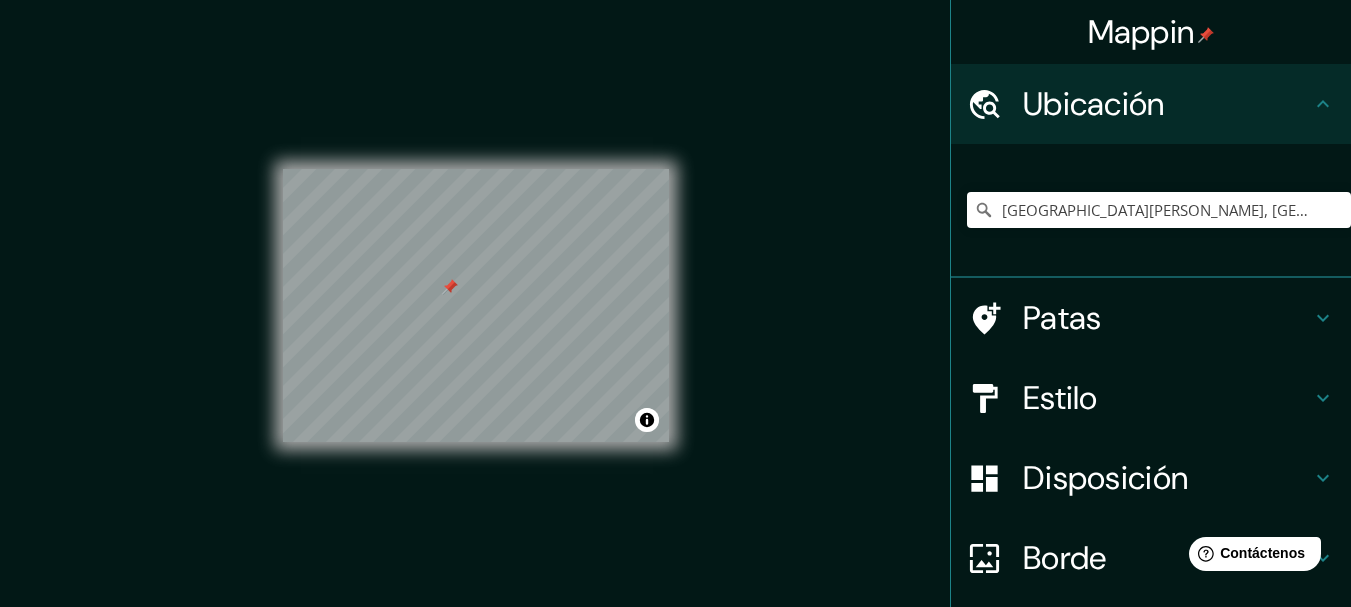 click on "Ubicación" at bounding box center (1151, 104) 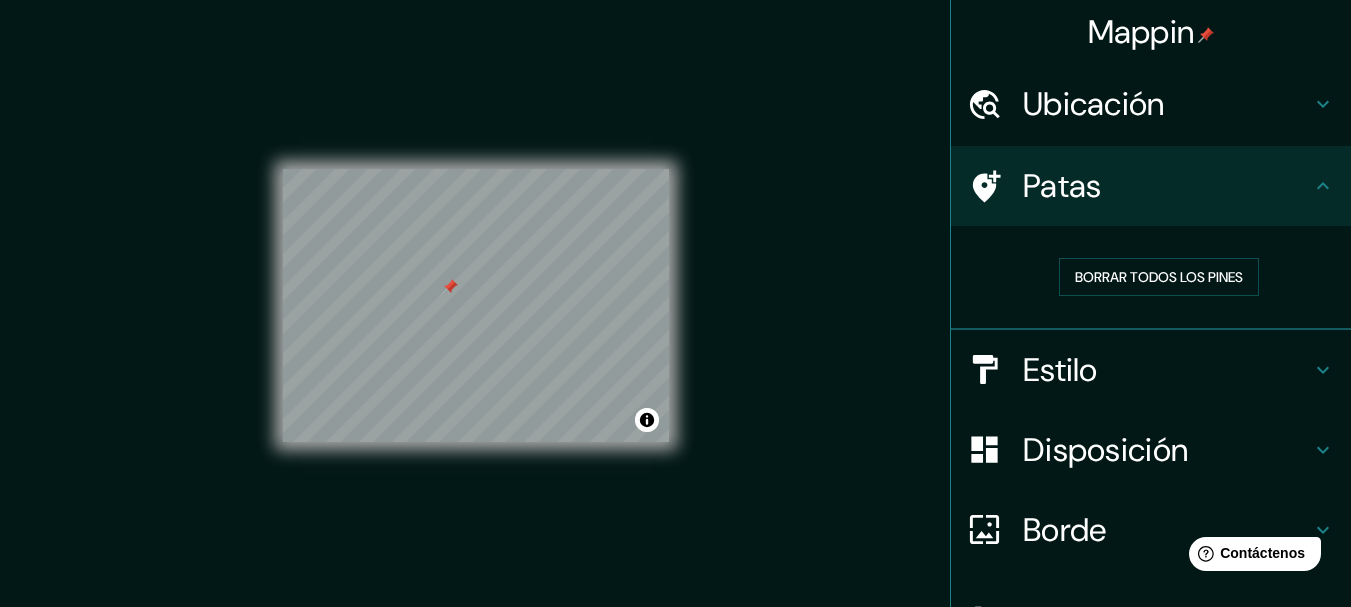 click on "Estilo" at bounding box center (1151, 370) 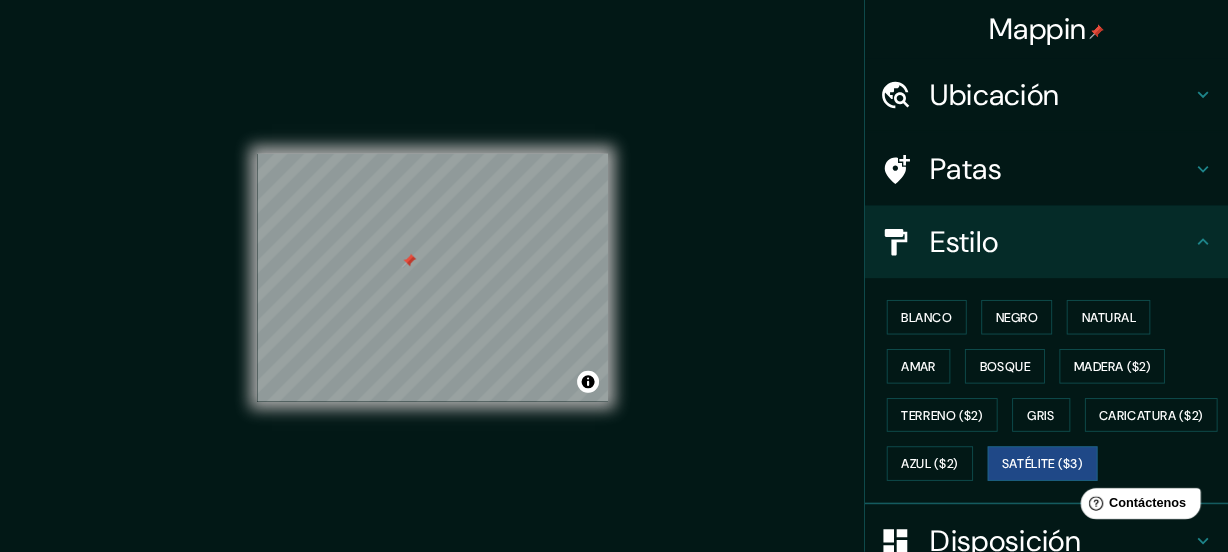 scroll, scrollTop: 288, scrollLeft: 0, axis: vertical 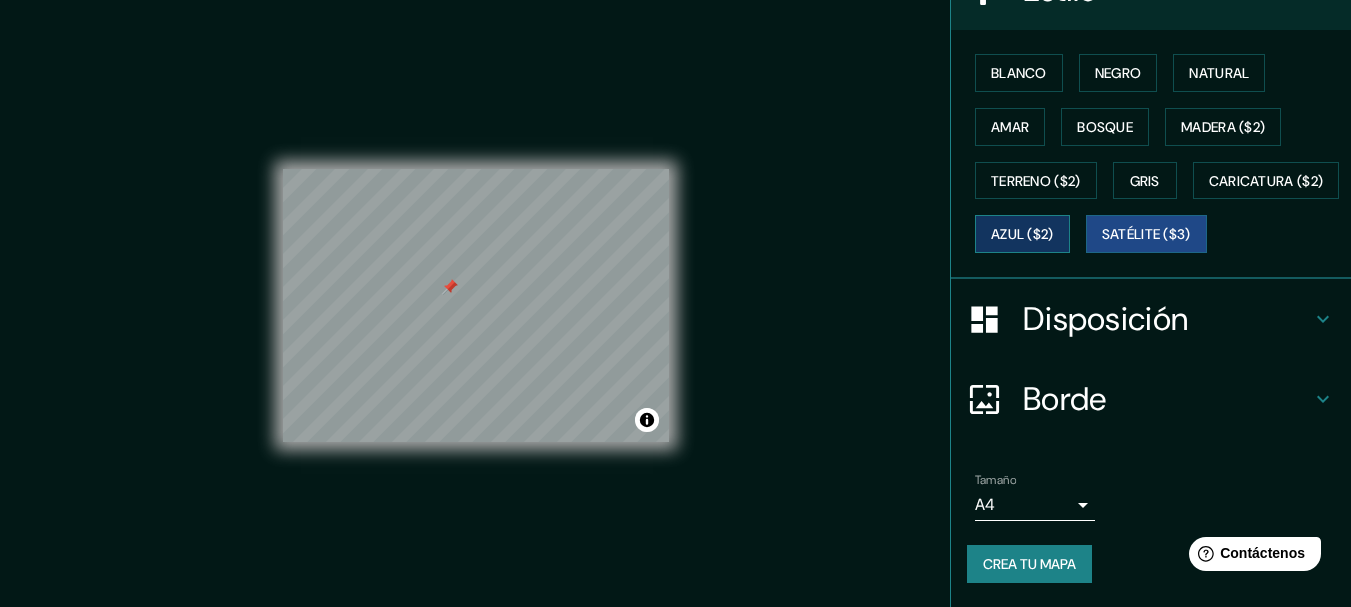 click on "Azul ($2)" at bounding box center (1022, 234) 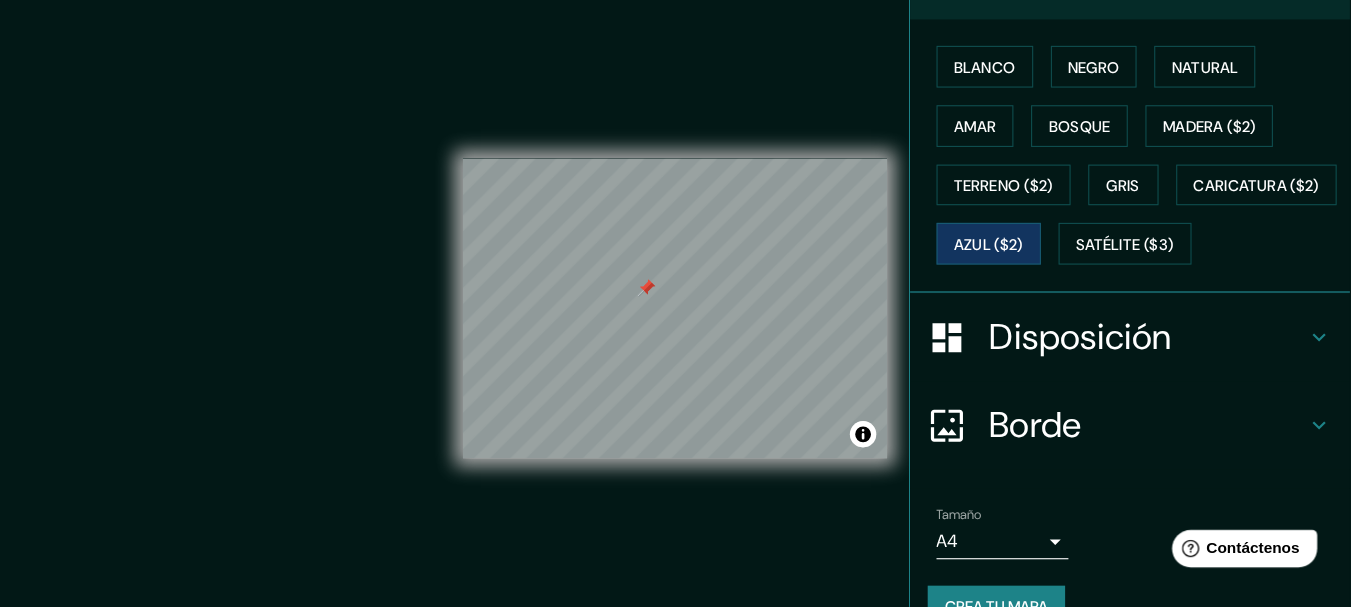 scroll, scrollTop: 288, scrollLeft: 0, axis: vertical 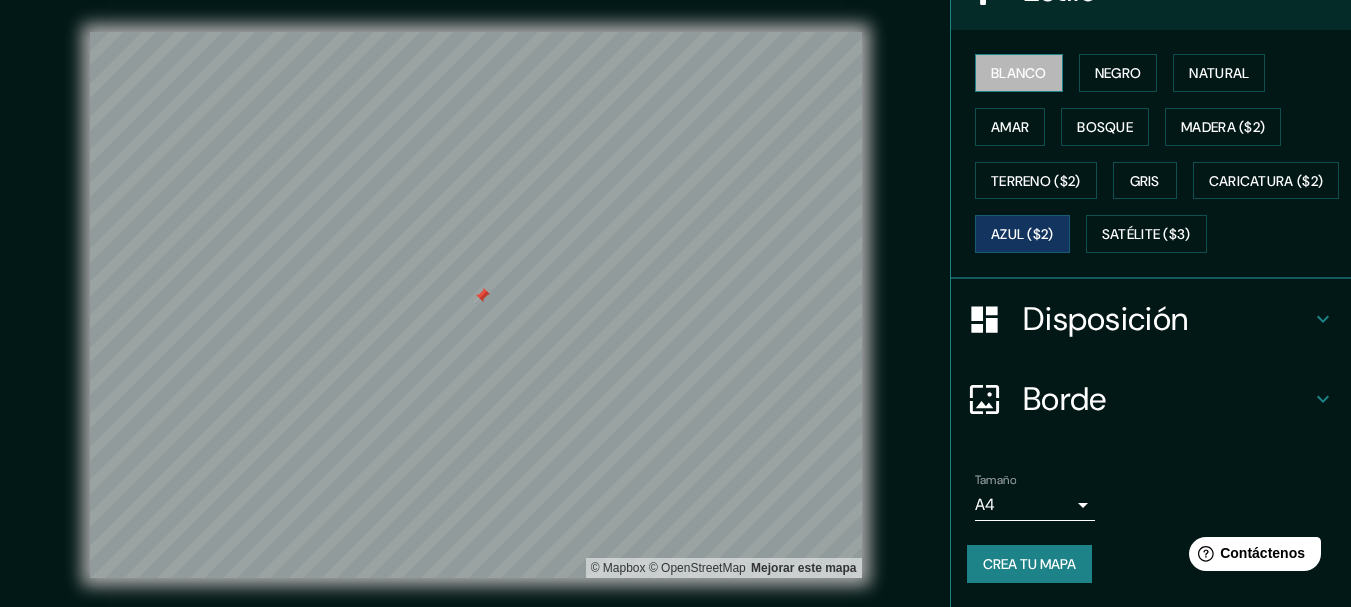 click on "Blanco" at bounding box center [1019, 73] 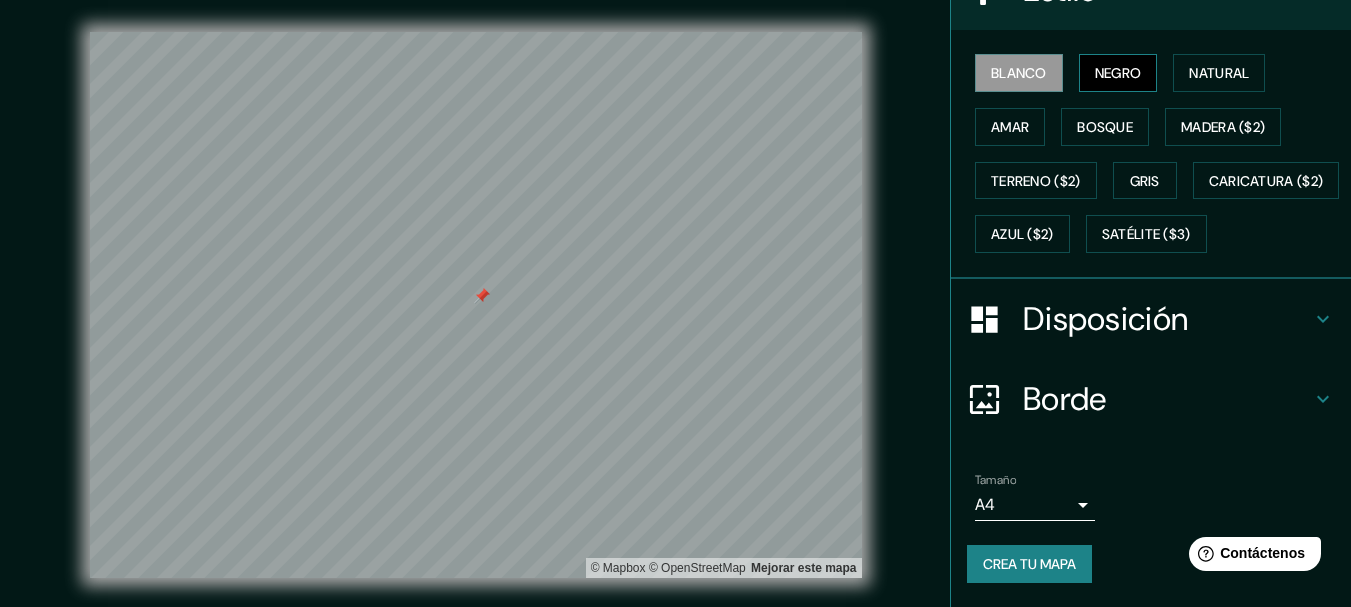 click on "Negro" at bounding box center [1118, 73] 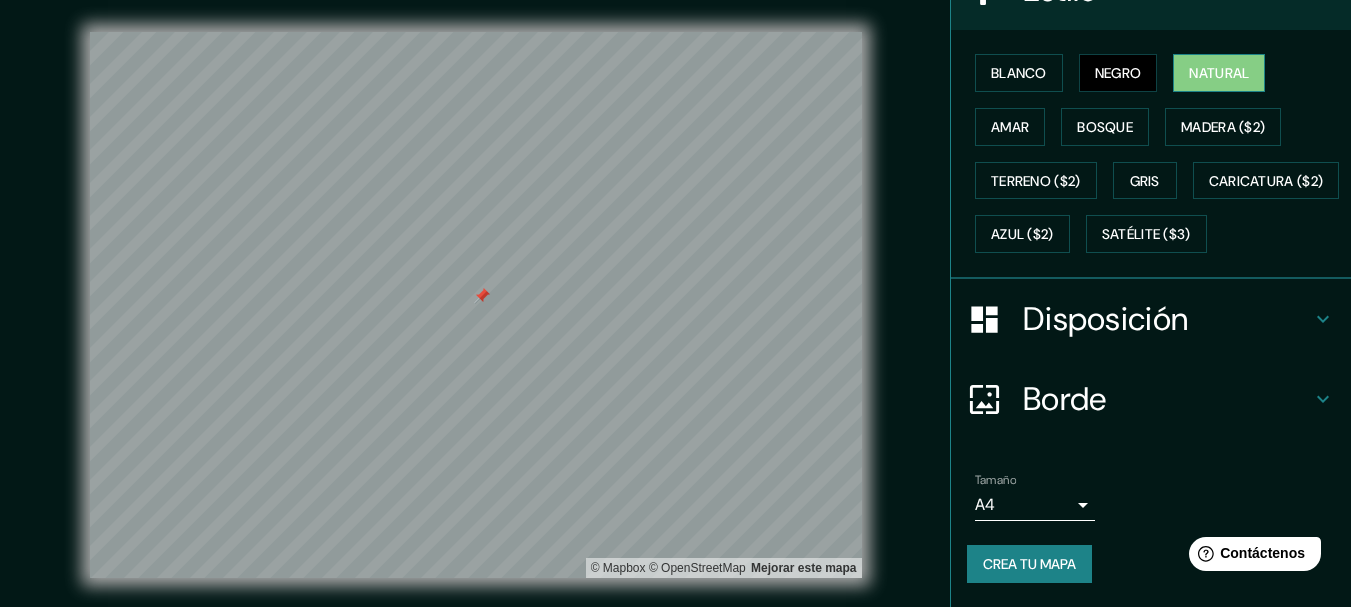 click on "Natural" at bounding box center (1219, 73) 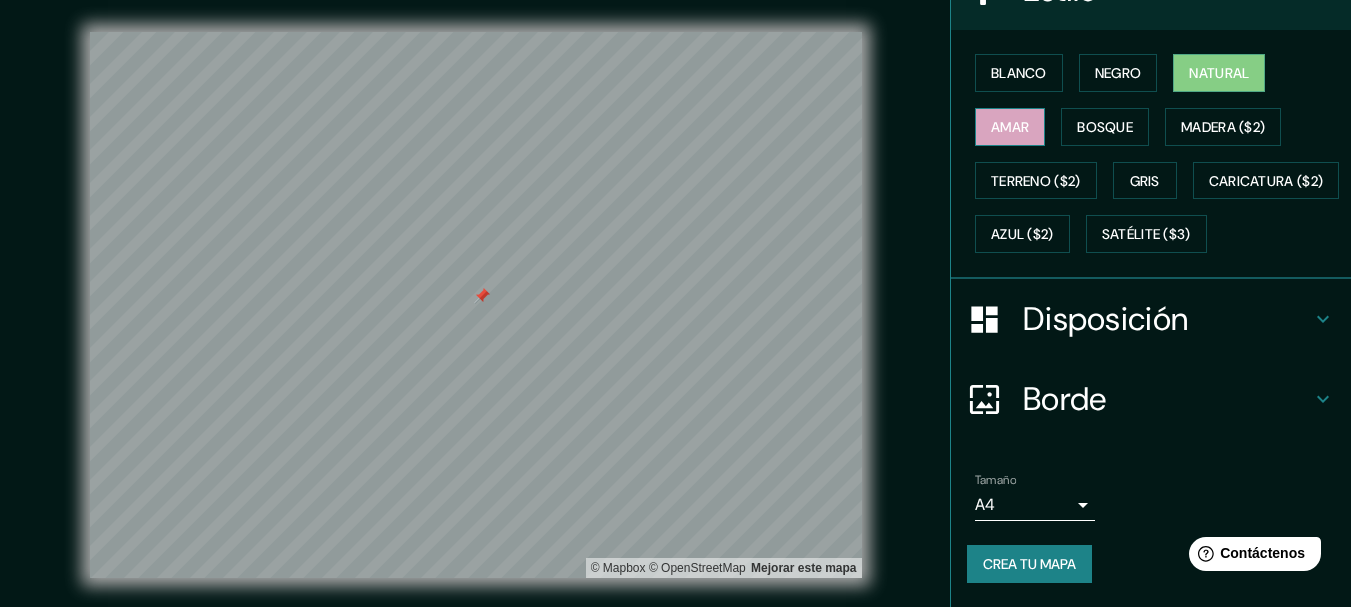 click on "Amar" at bounding box center [1010, 127] 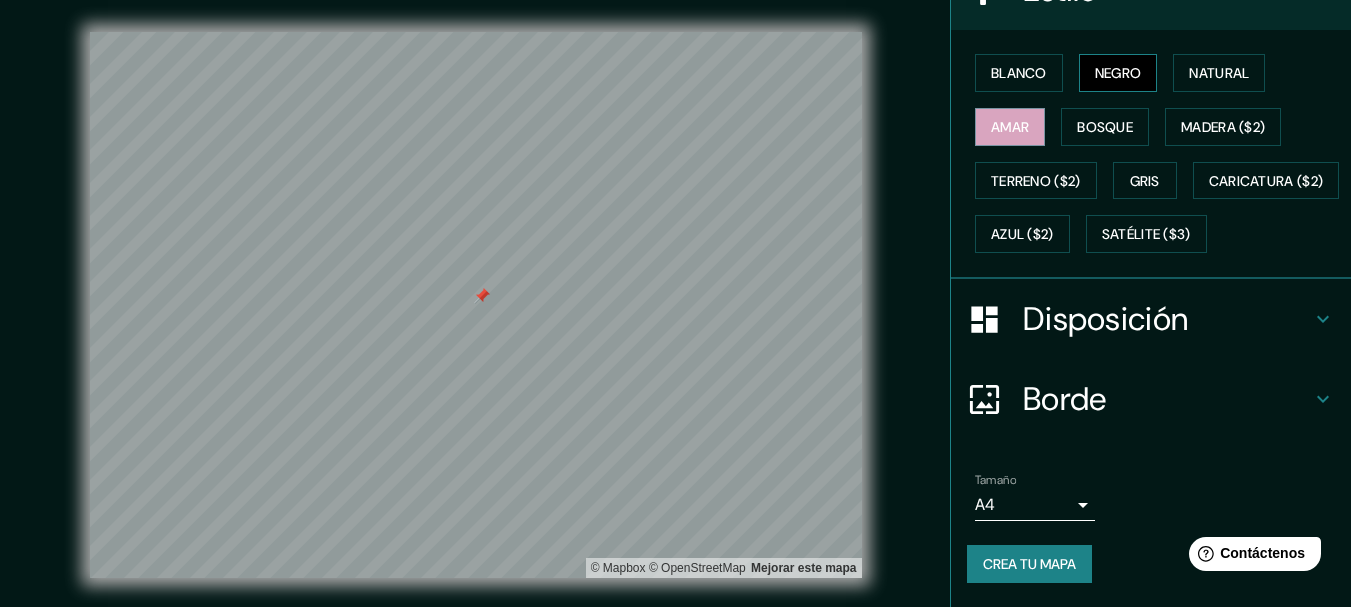 click on "Negro" at bounding box center (1118, 73) 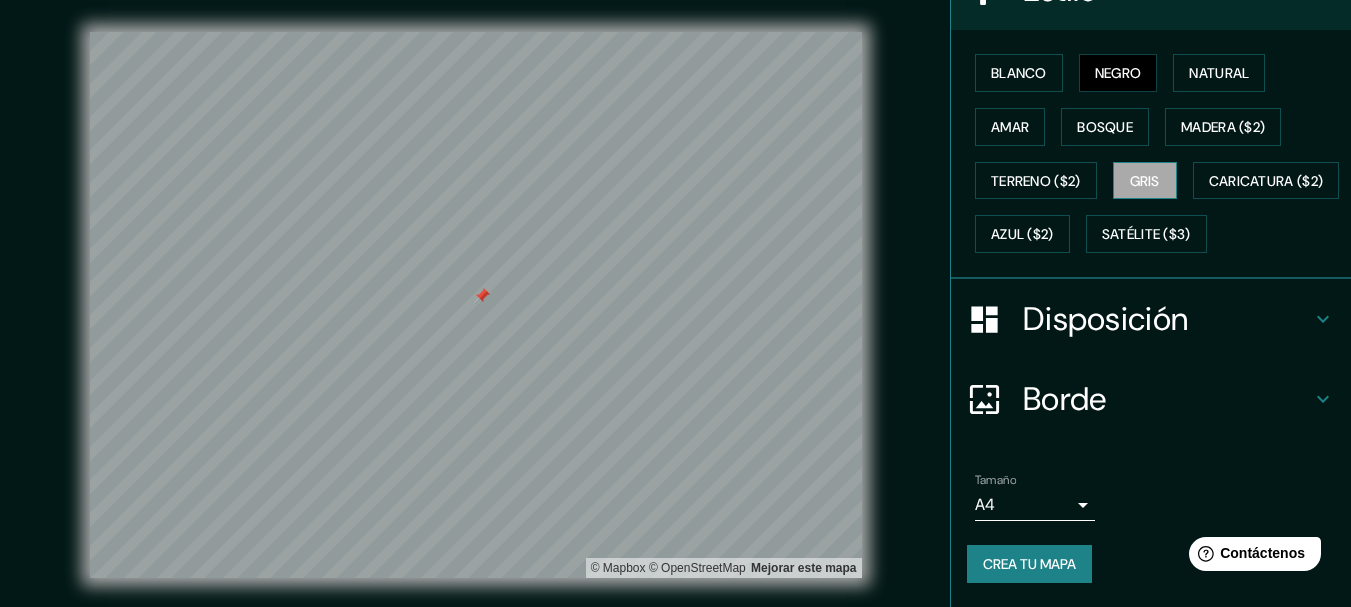 click on "Gris" at bounding box center (1145, 181) 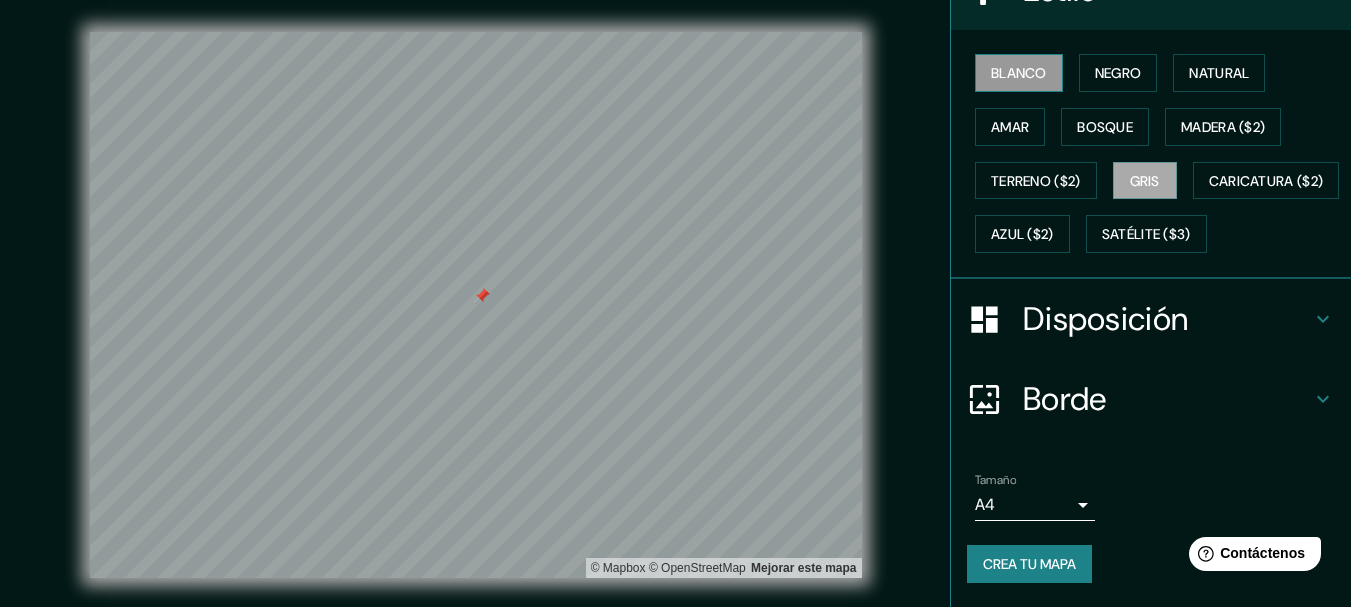 click on "Blanco" at bounding box center (1019, 73) 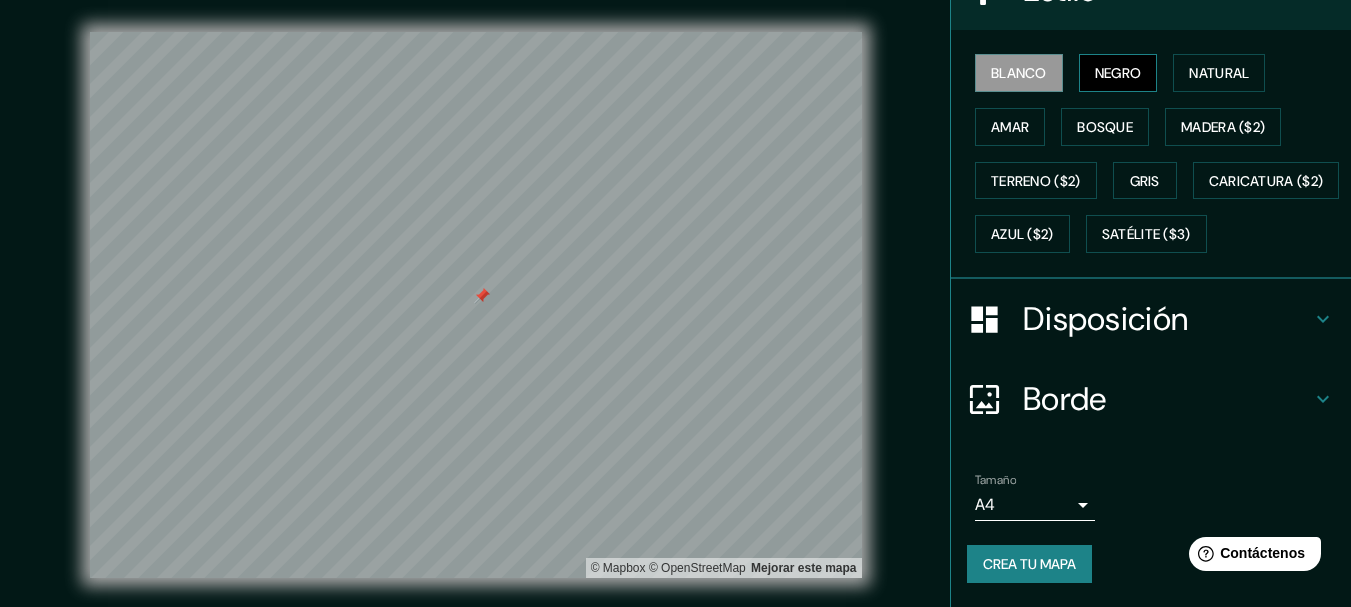 drag, startPoint x: 1088, startPoint y: 55, endPoint x: 1098, endPoint y: 52, distance: 10.440307 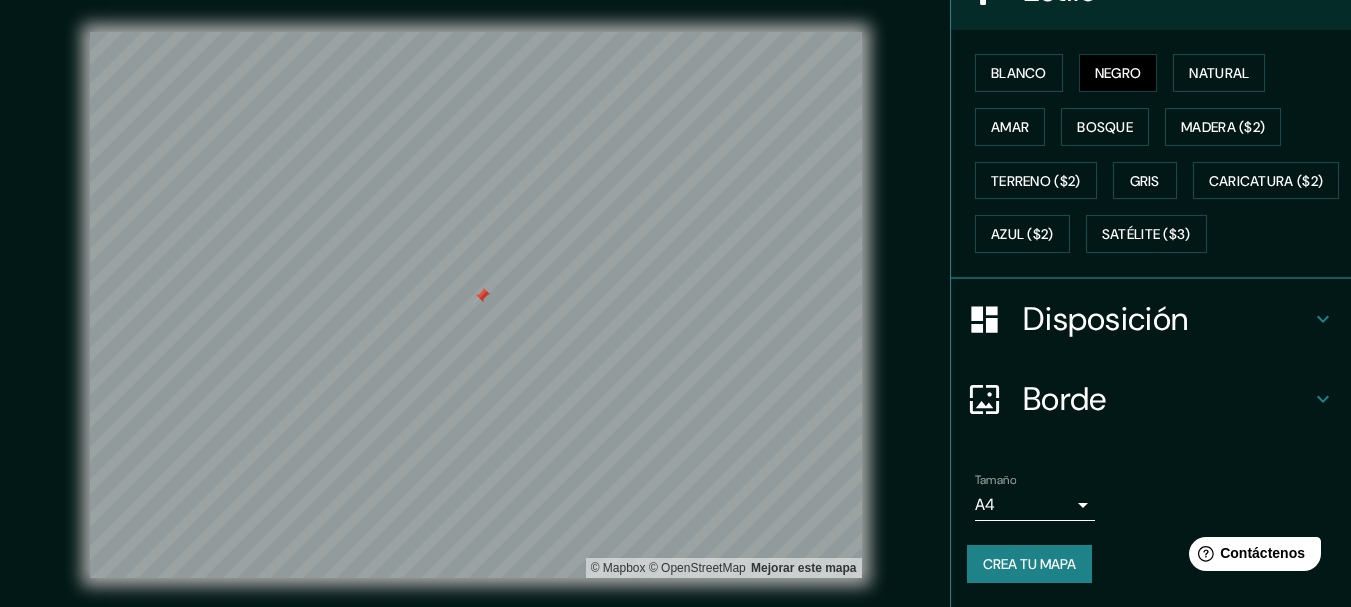scroll, scrollTop: 329, scrollLeft: 0, axis: vertical 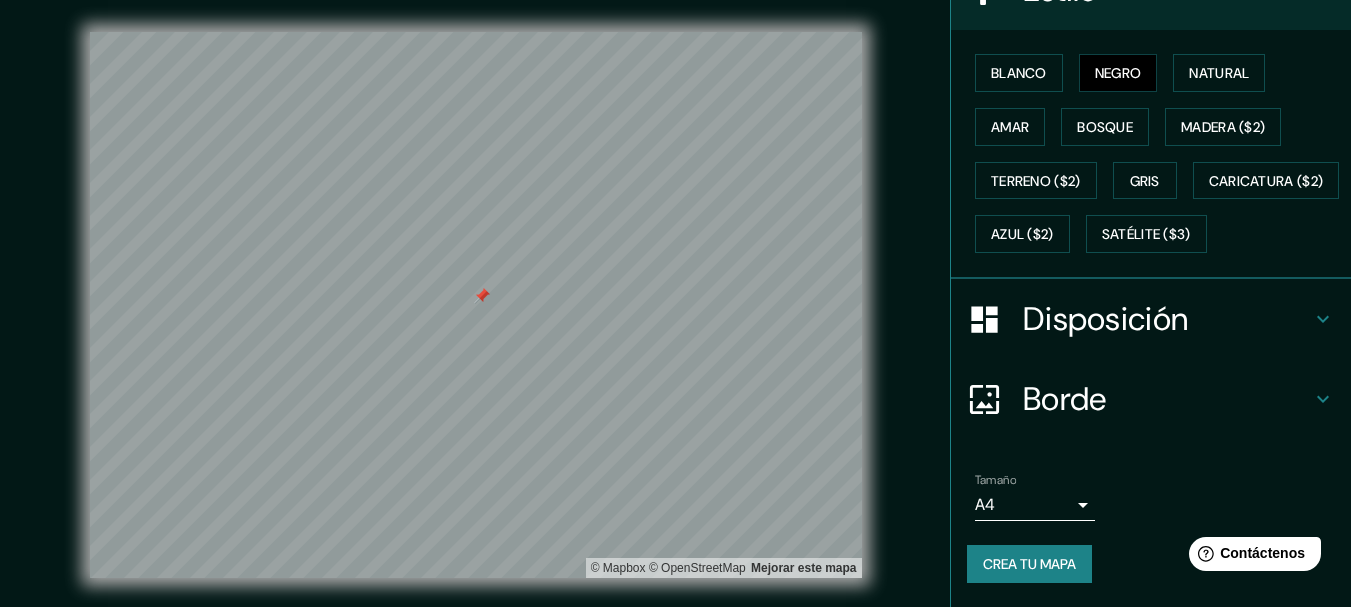 click 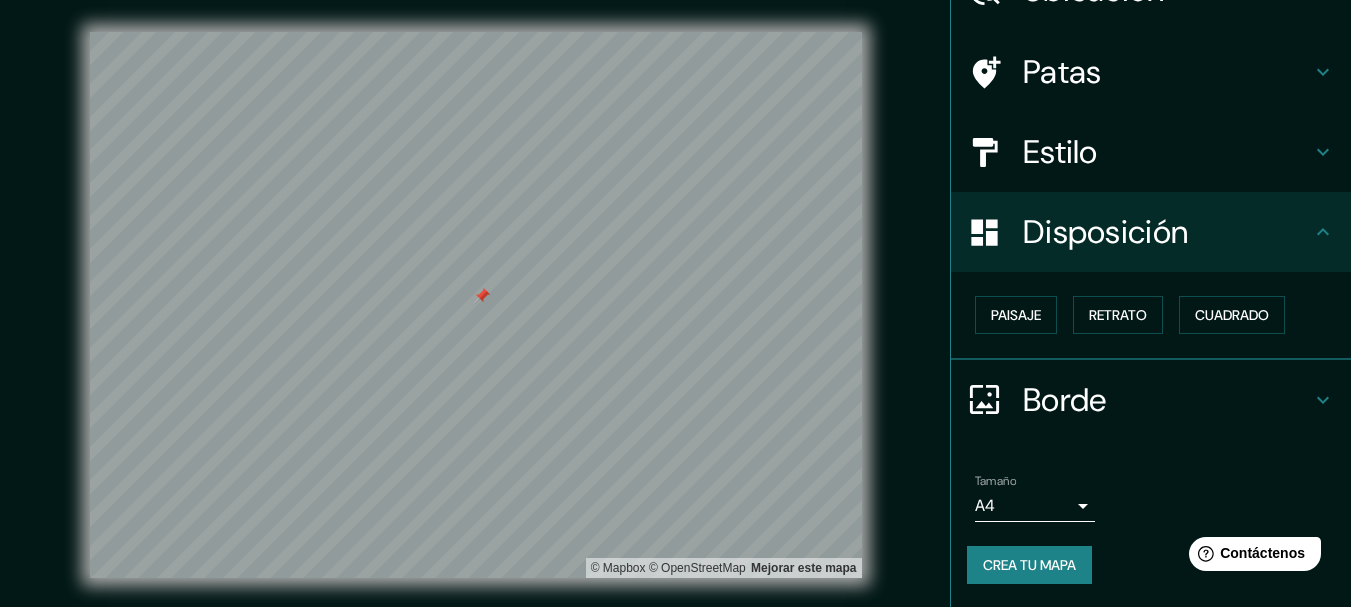 scroll, scrollTop: 114, scrollLeft: 0, axis: vertical 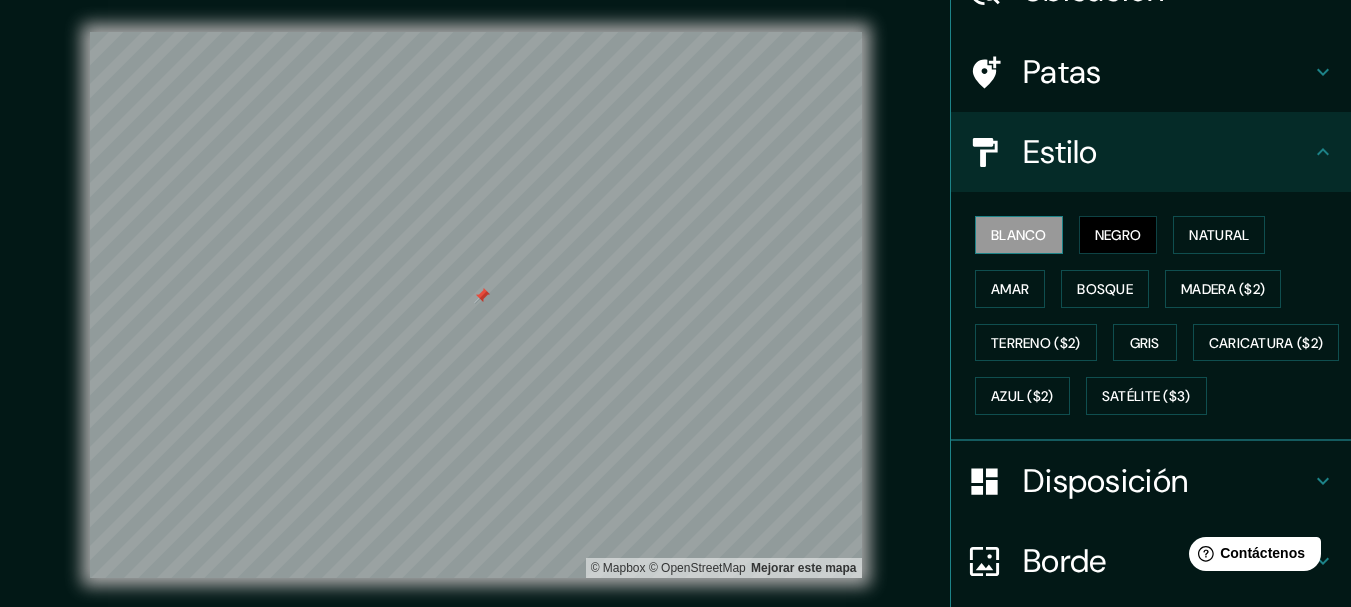click on "Blanco" at bounding box center [1019, 235] 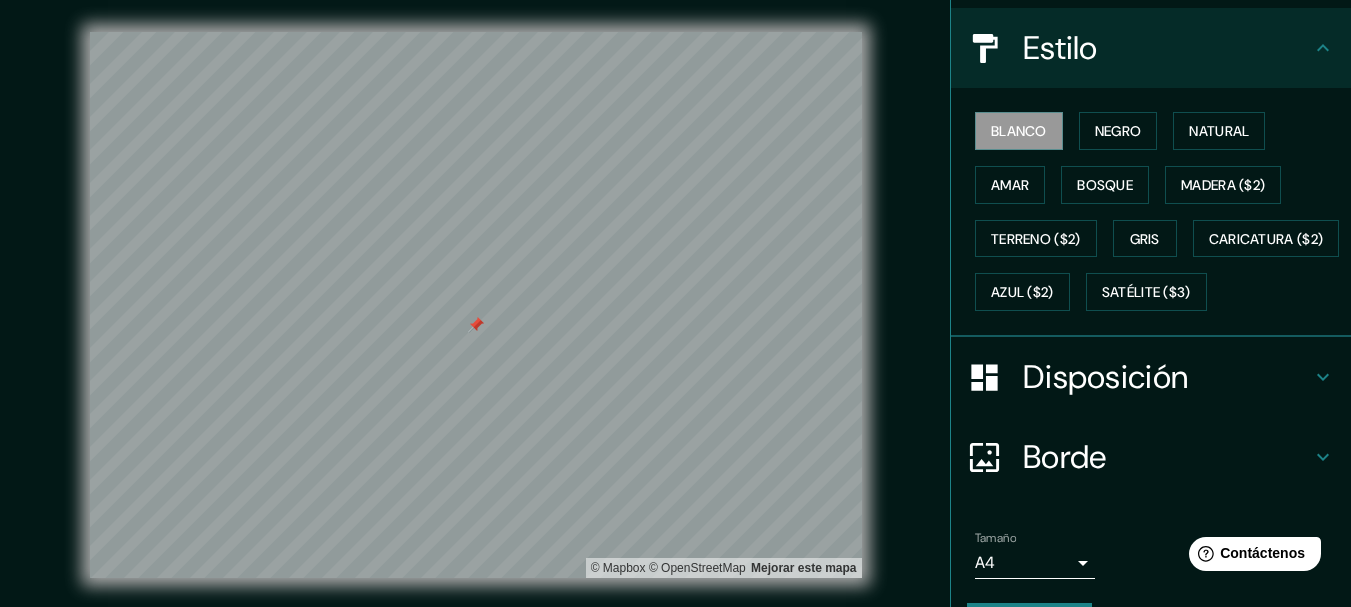 scroll, scrollTop: 329, scrollLeft: 0, axis: vertical 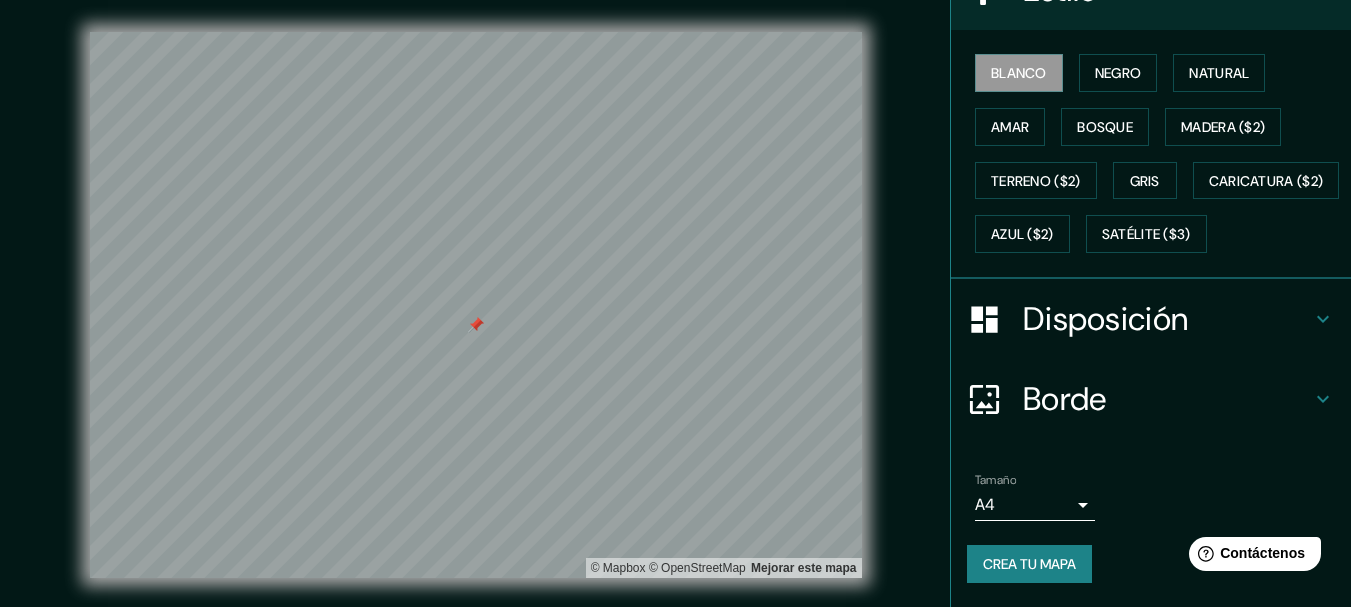 click on "Disposición" at bounding box center (1167, 319) 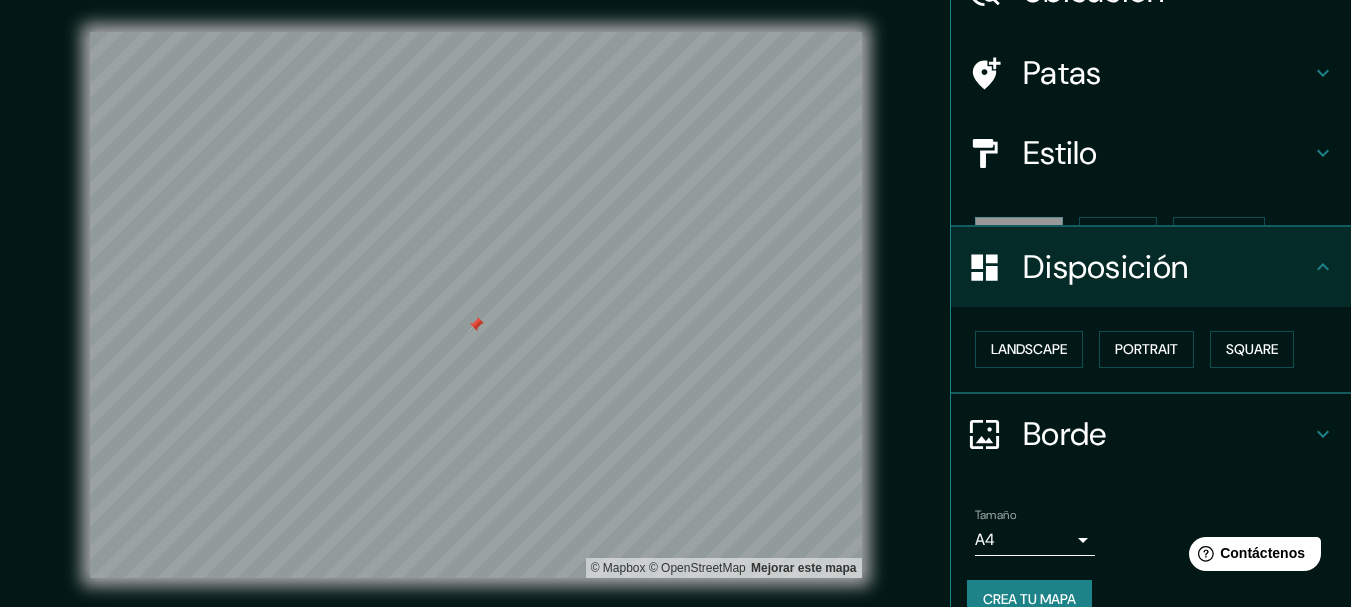 scroll, scrollTop: 114, scrollLeft: 0, axis: vertical 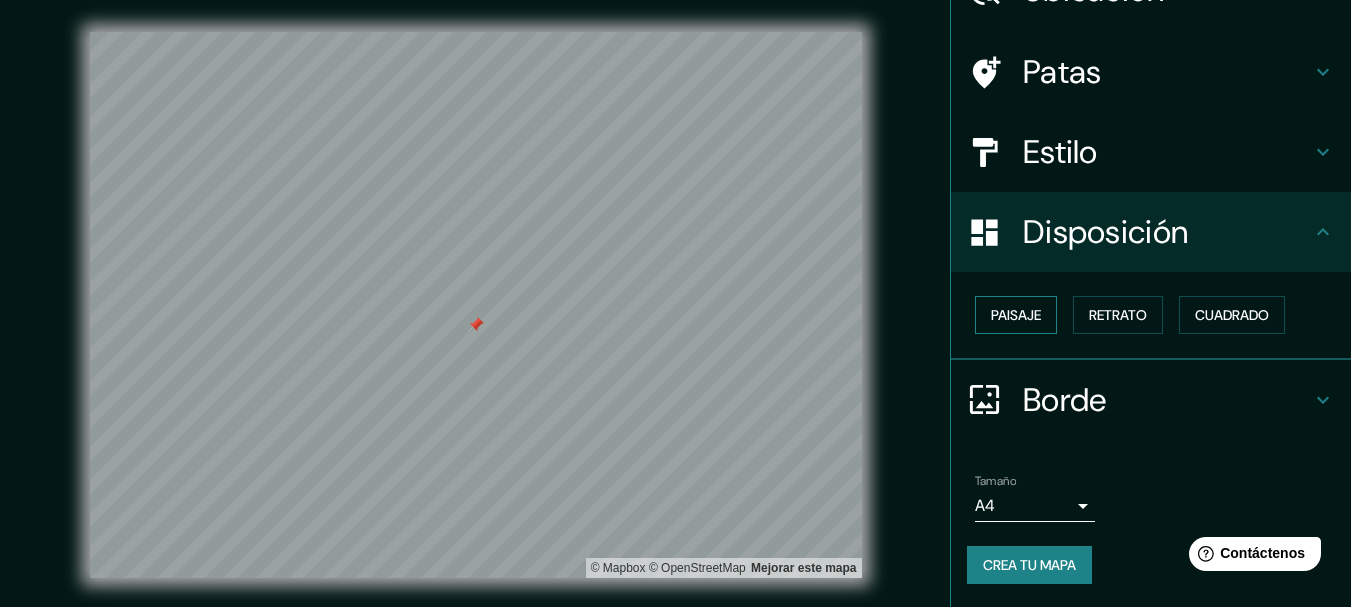 click on "Paisaje" at bounding box center [1016, 315] 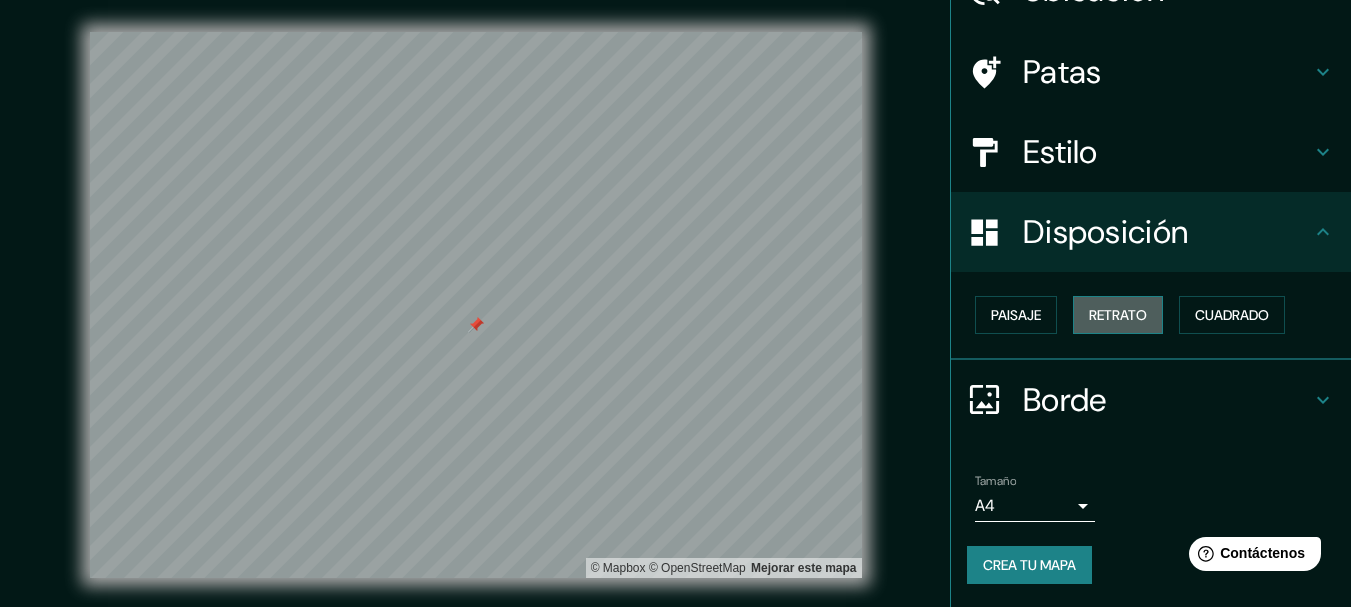 click on "Retrato" at bounding box center [1118, 315] 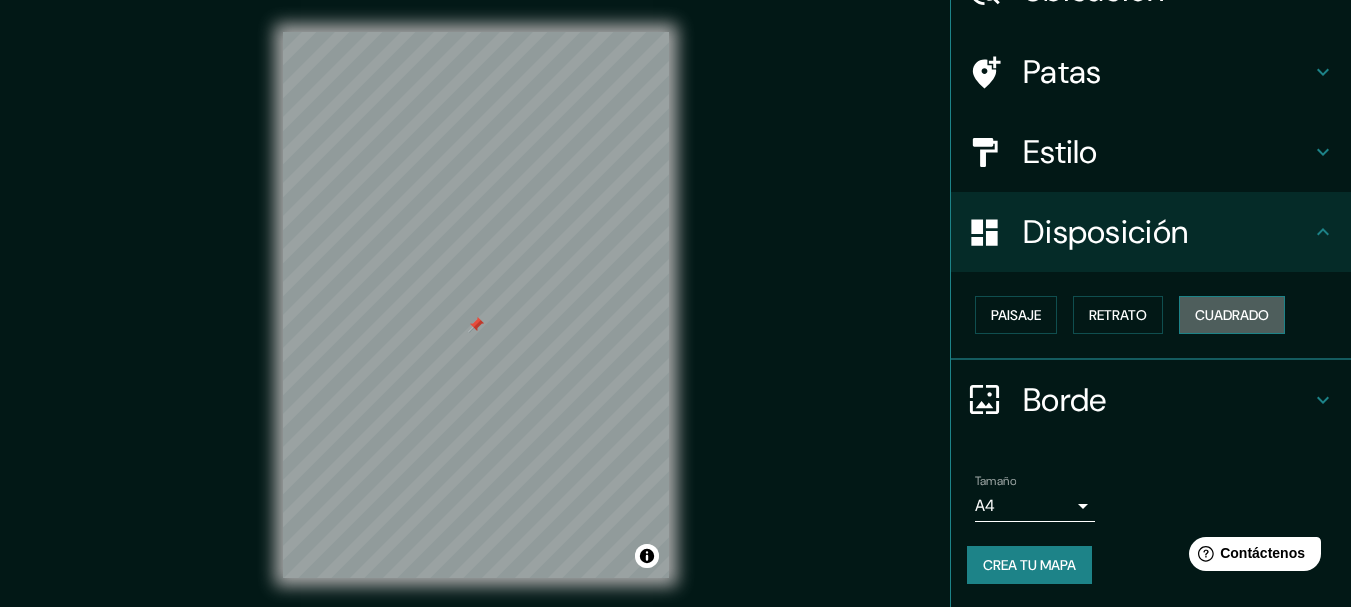 click on "Cuadrado" at bounding box center [1232, 315] 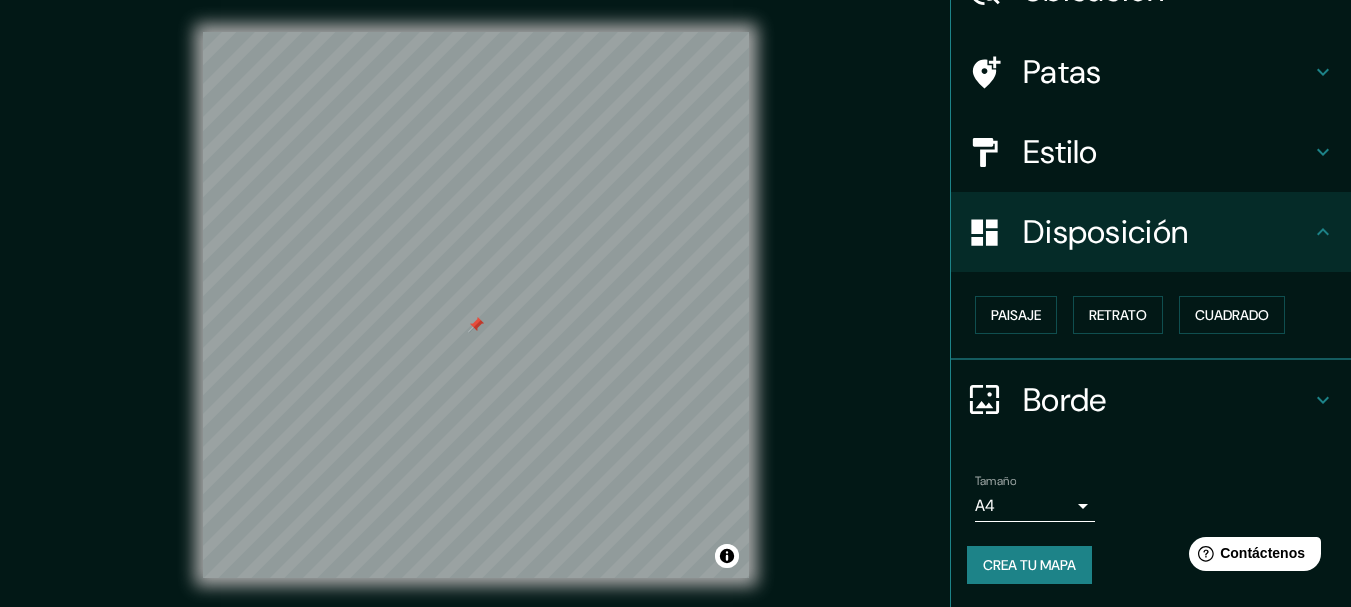 type 